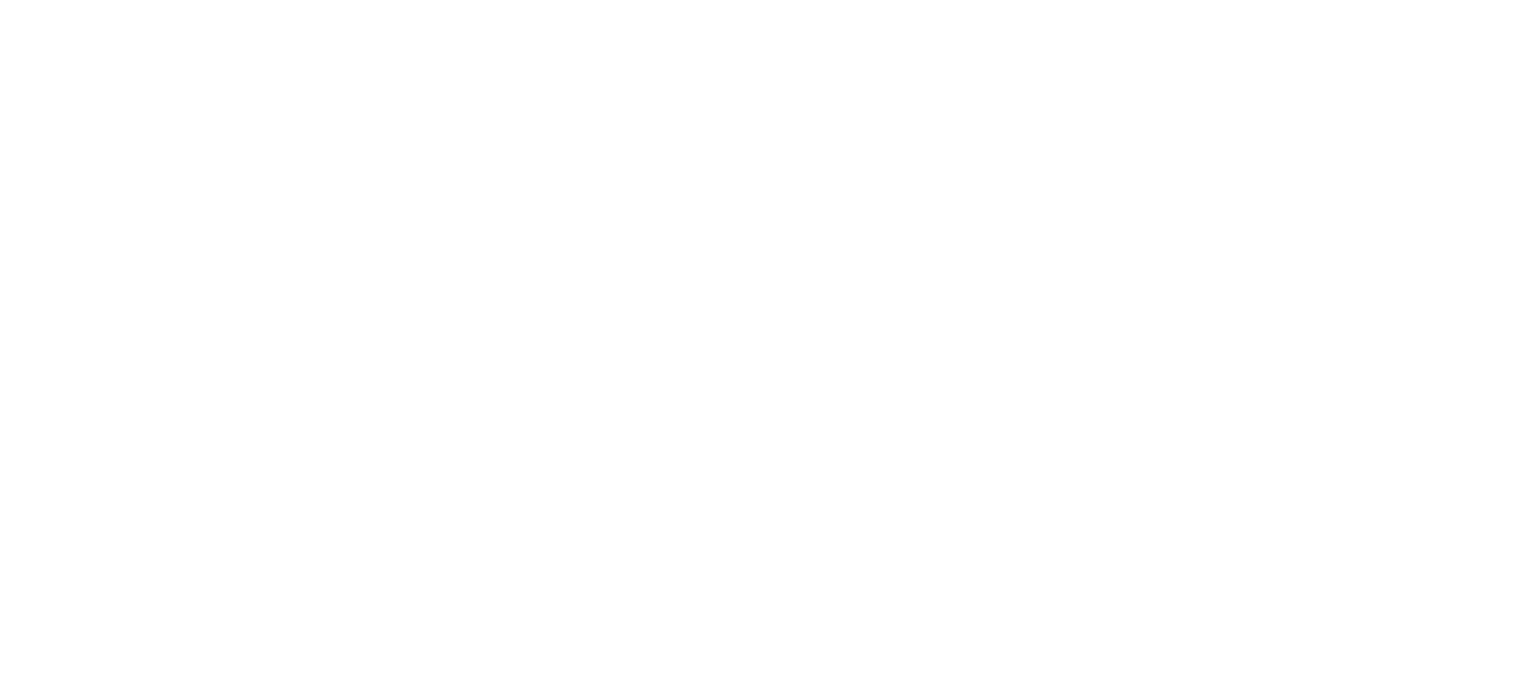 scroll, scrollTop: 0, scrollLeft: 0, axis: both 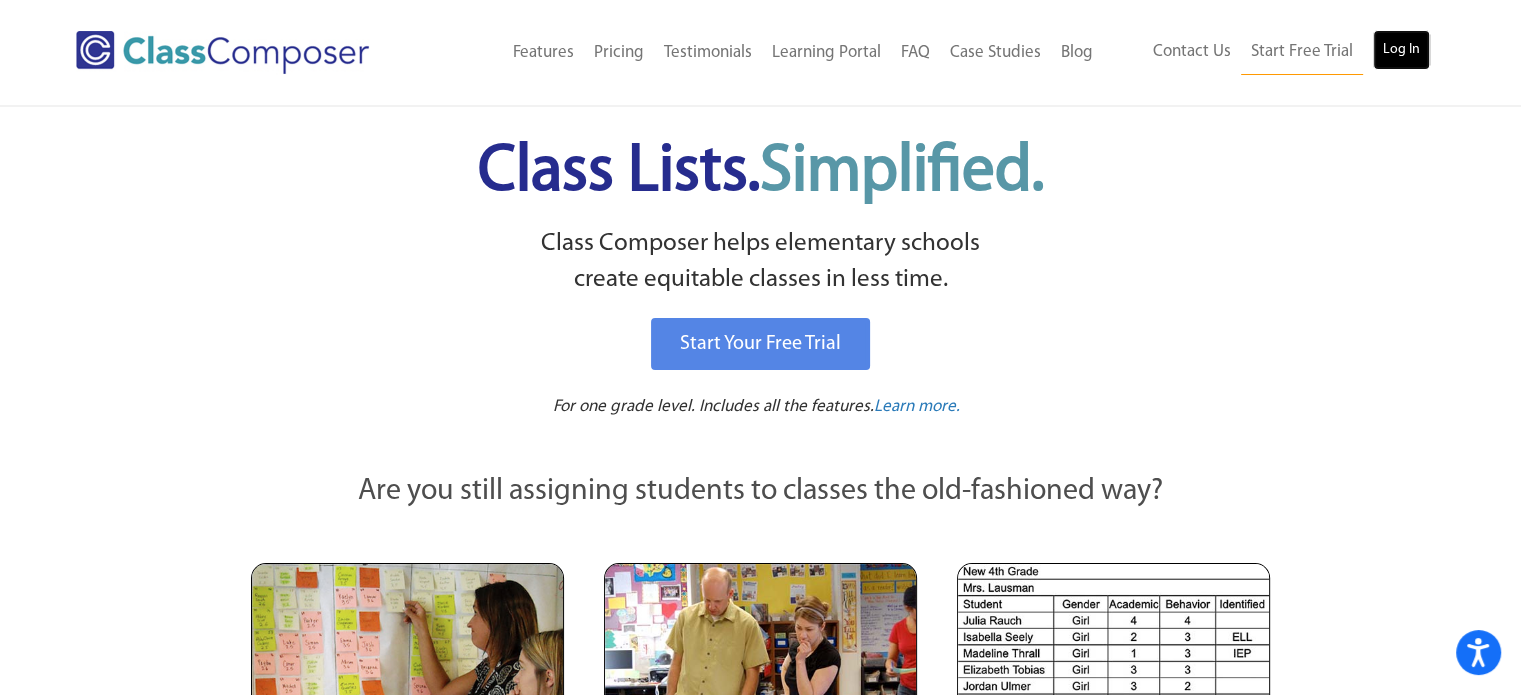 click on "Log In" at bounding box center (1401, 50) 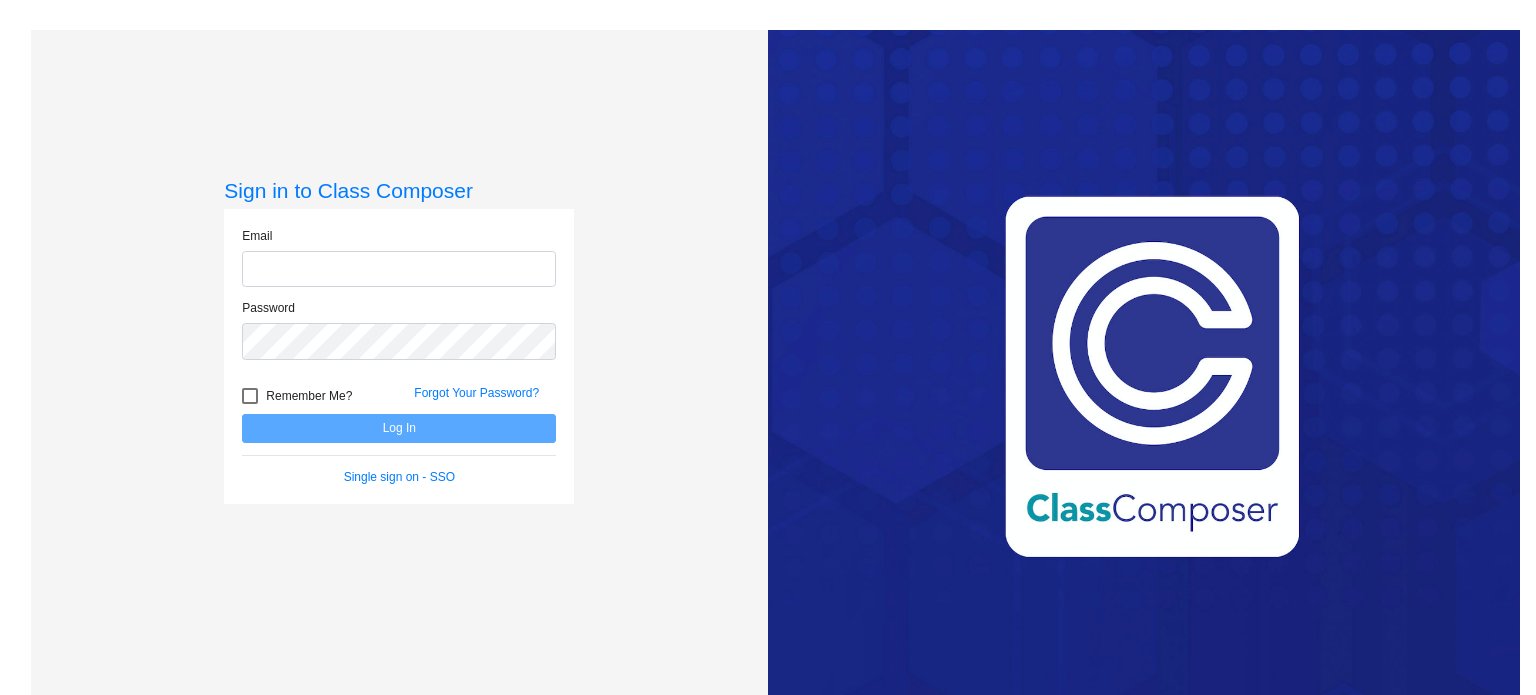 scroll, scrollTop: 0, scrollLeft: 0, axis: both 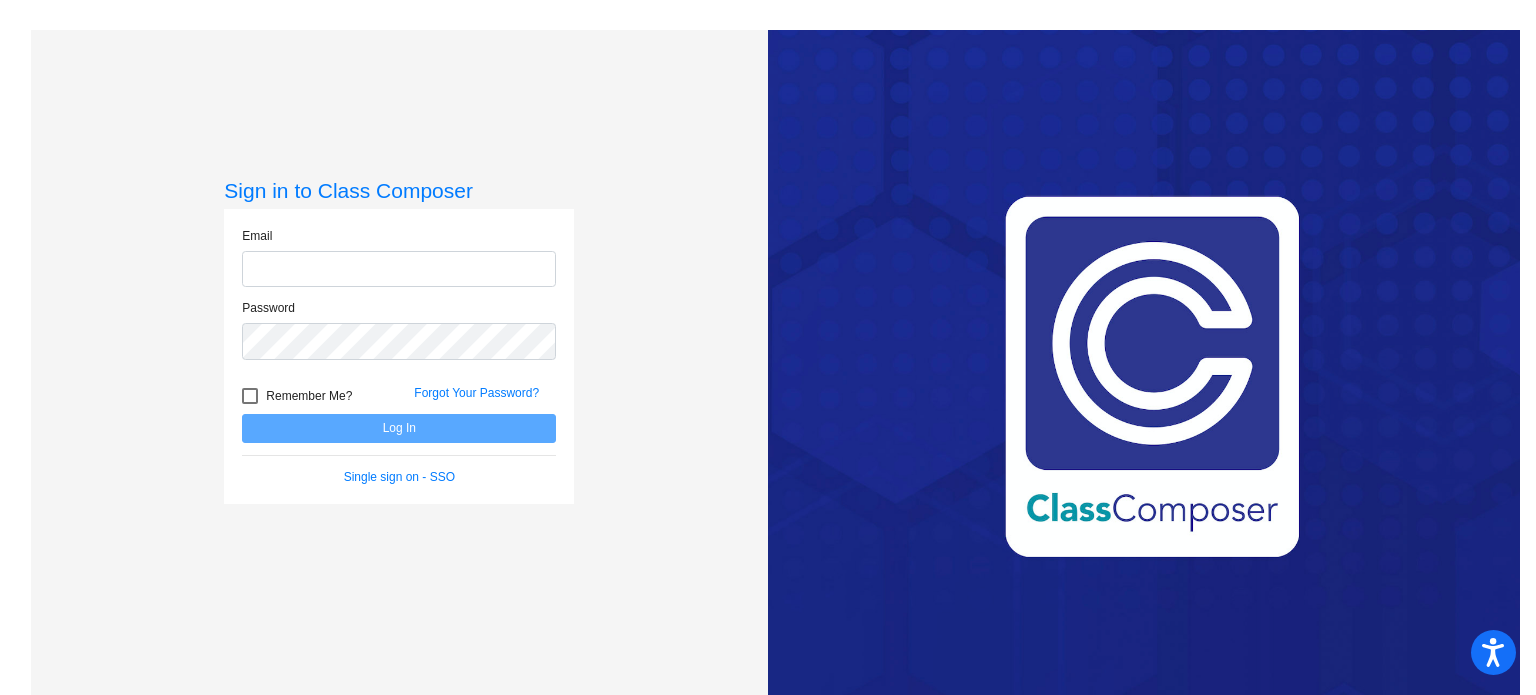 type on "[PERSON_NAME][EMAIL_ADDRESS][PERSON_NAME][DOMAIN_NAME]" 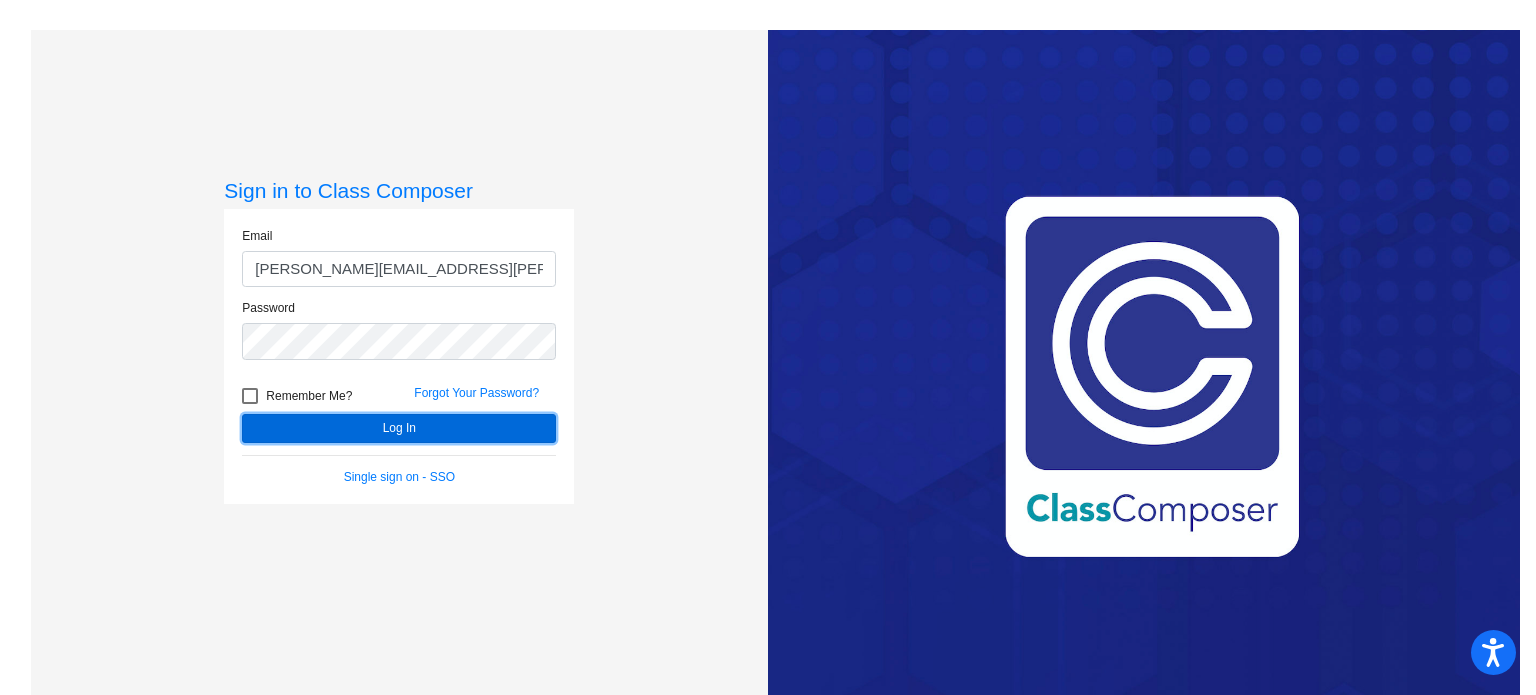 click on "Log In" 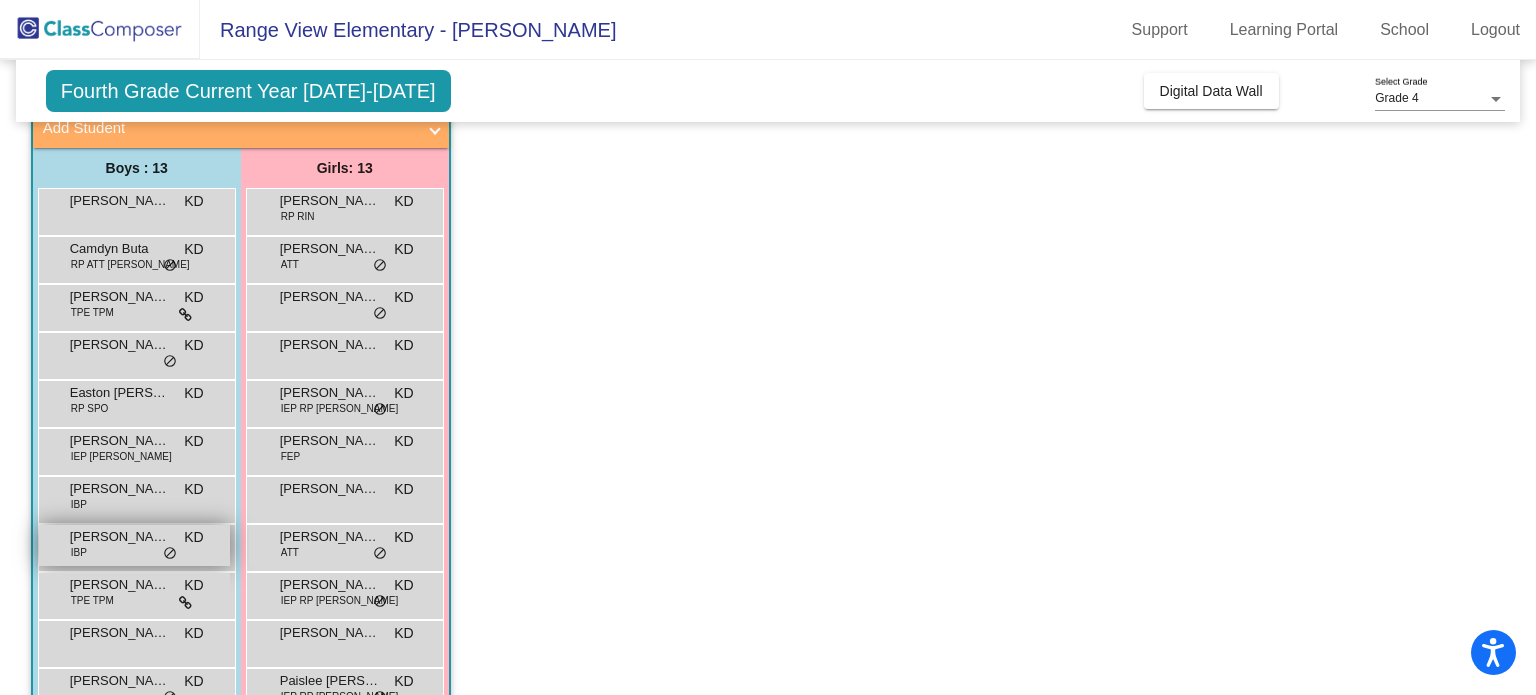 scroll, scrollTop: 123, scrollLeft: 0, axis: vertical 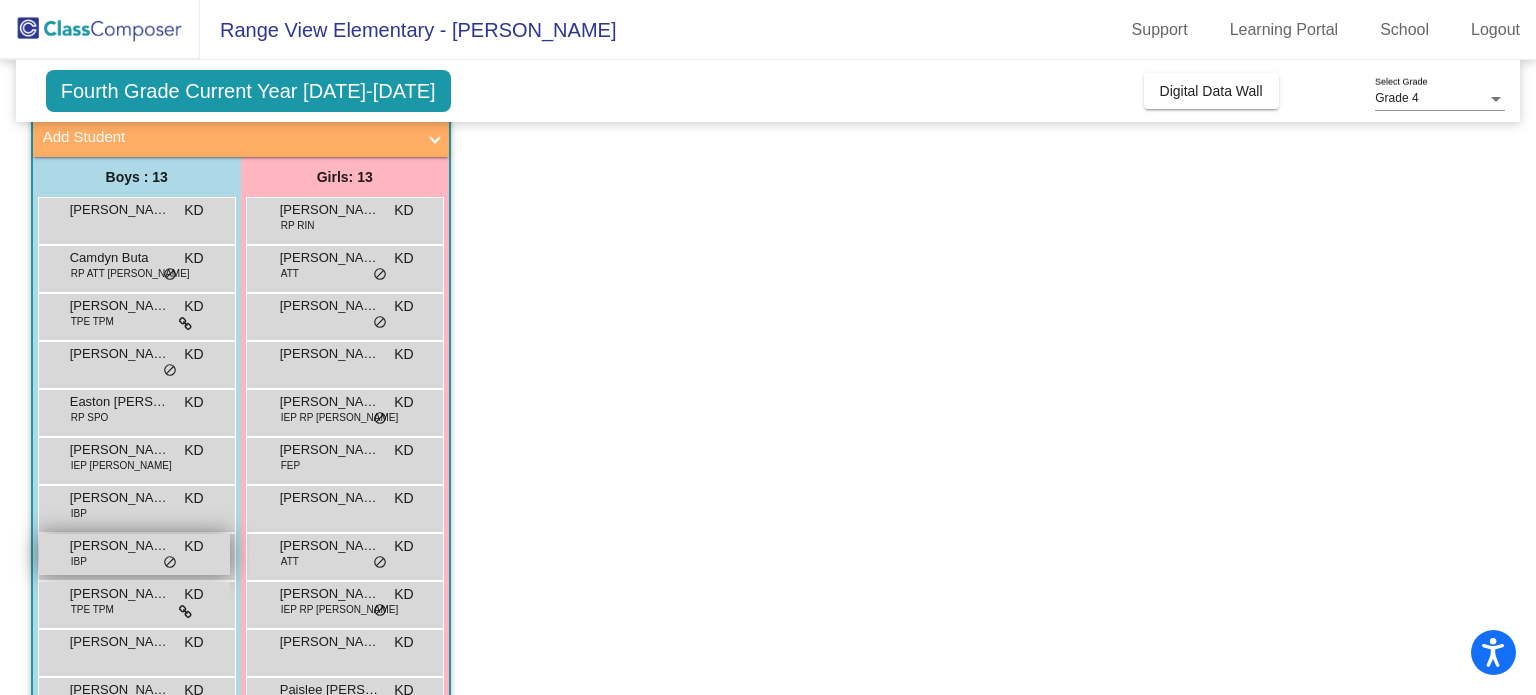 click on "Johnathan King" at bounding box center (120, 546) 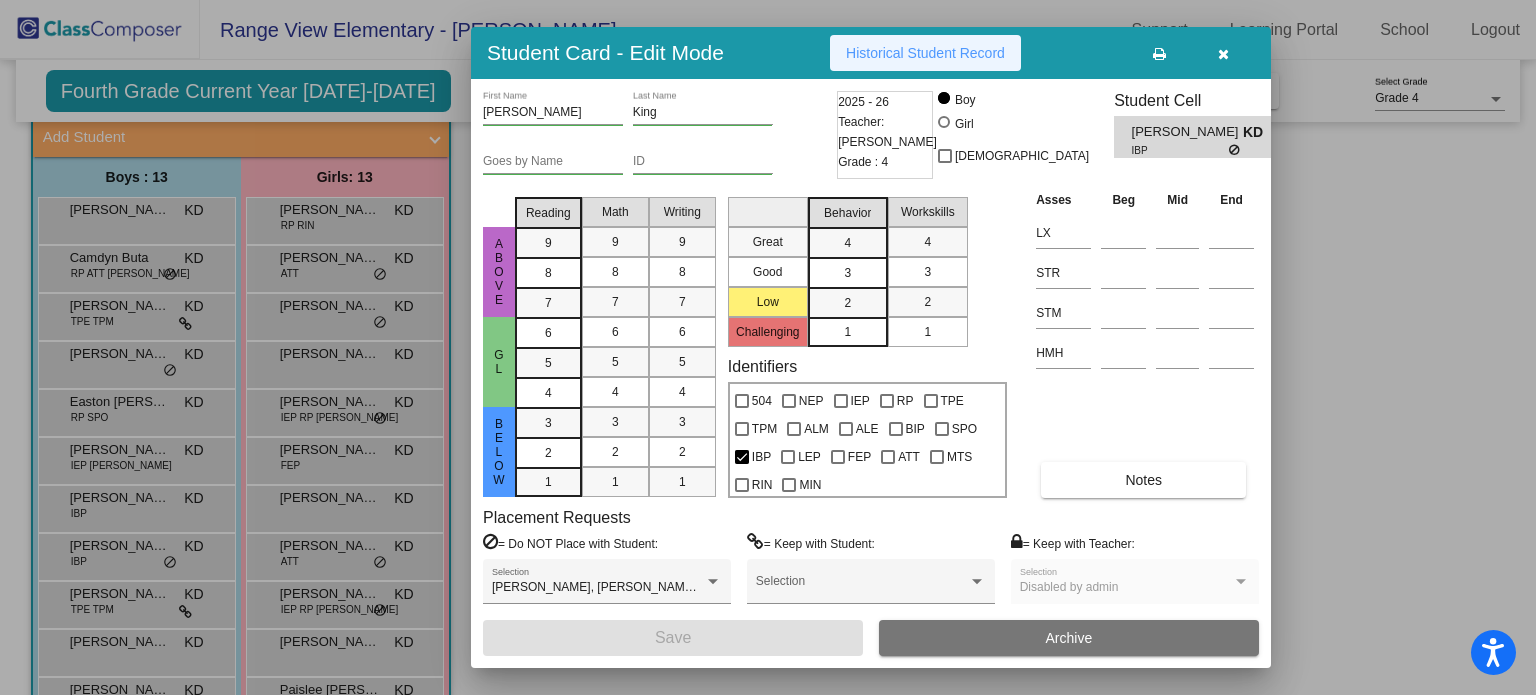 click on "Historical Student Record" at bounding box center (925, 53) 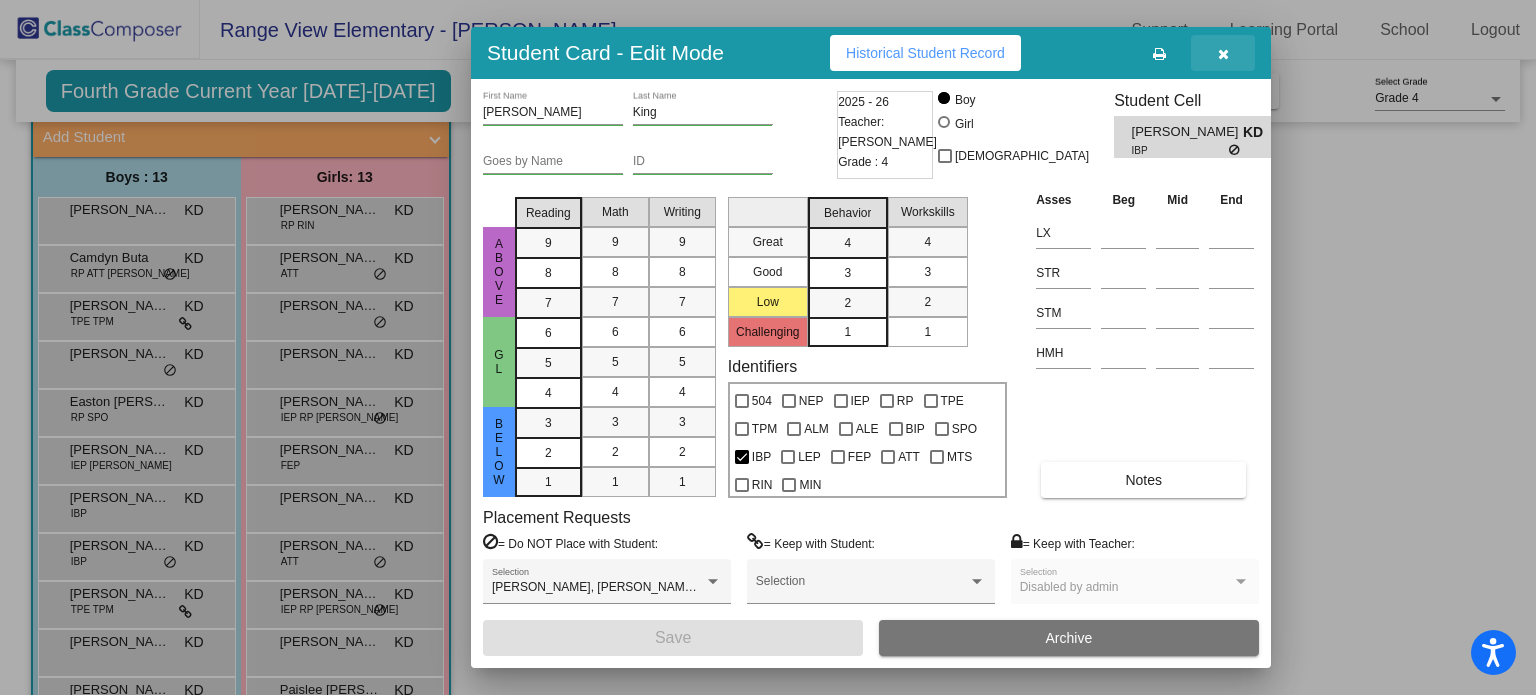 click at bounding box center (1223, 54) 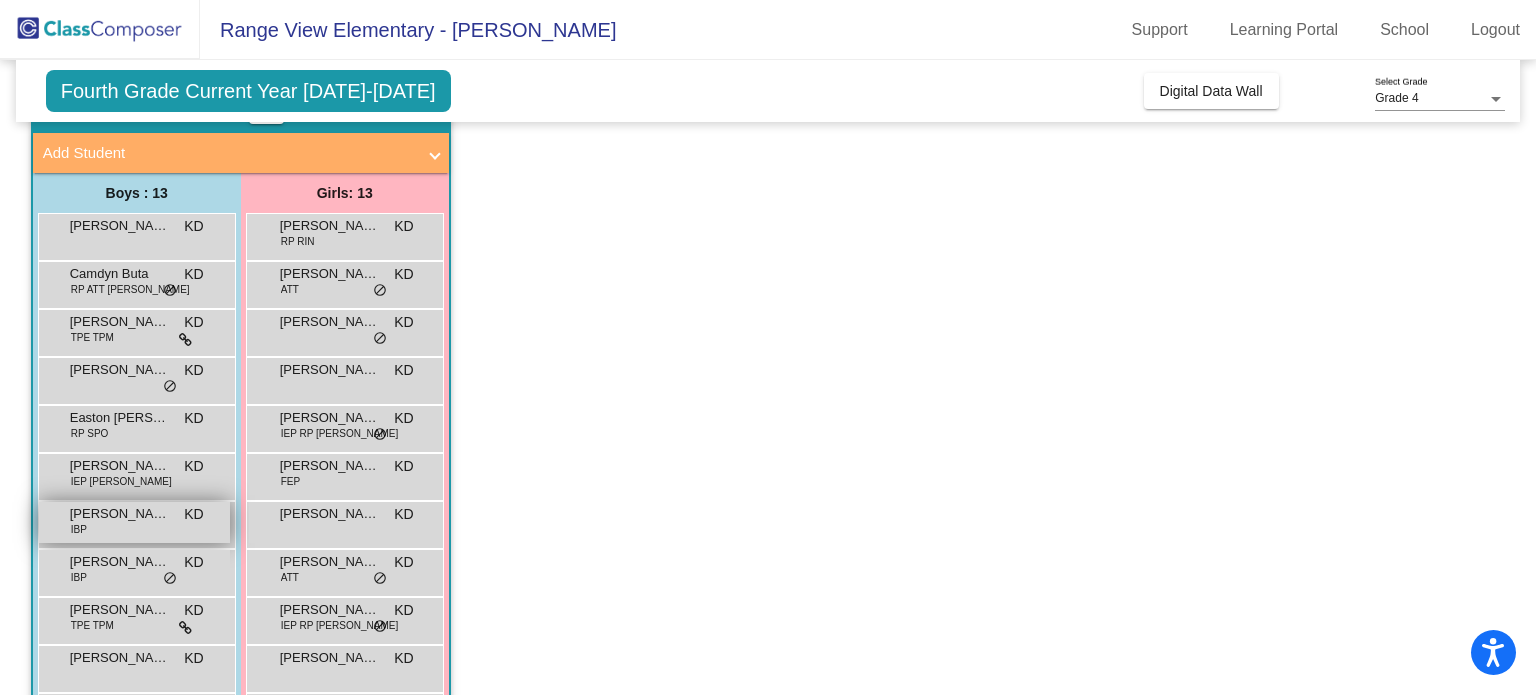 scroll, scrollTop: 104, scrollLeft: 0, axis: vertical 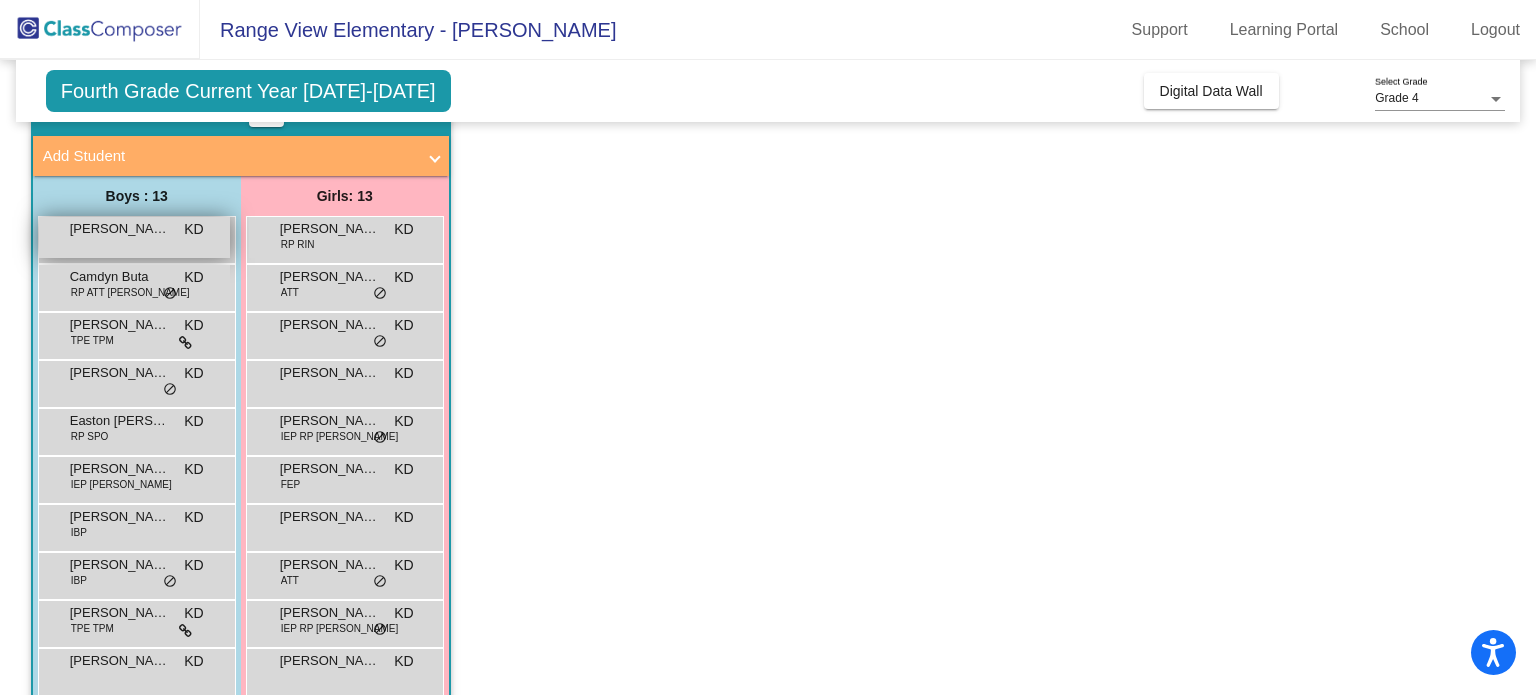 click on "Bodhi Lee" at bounding box center [120, 229] 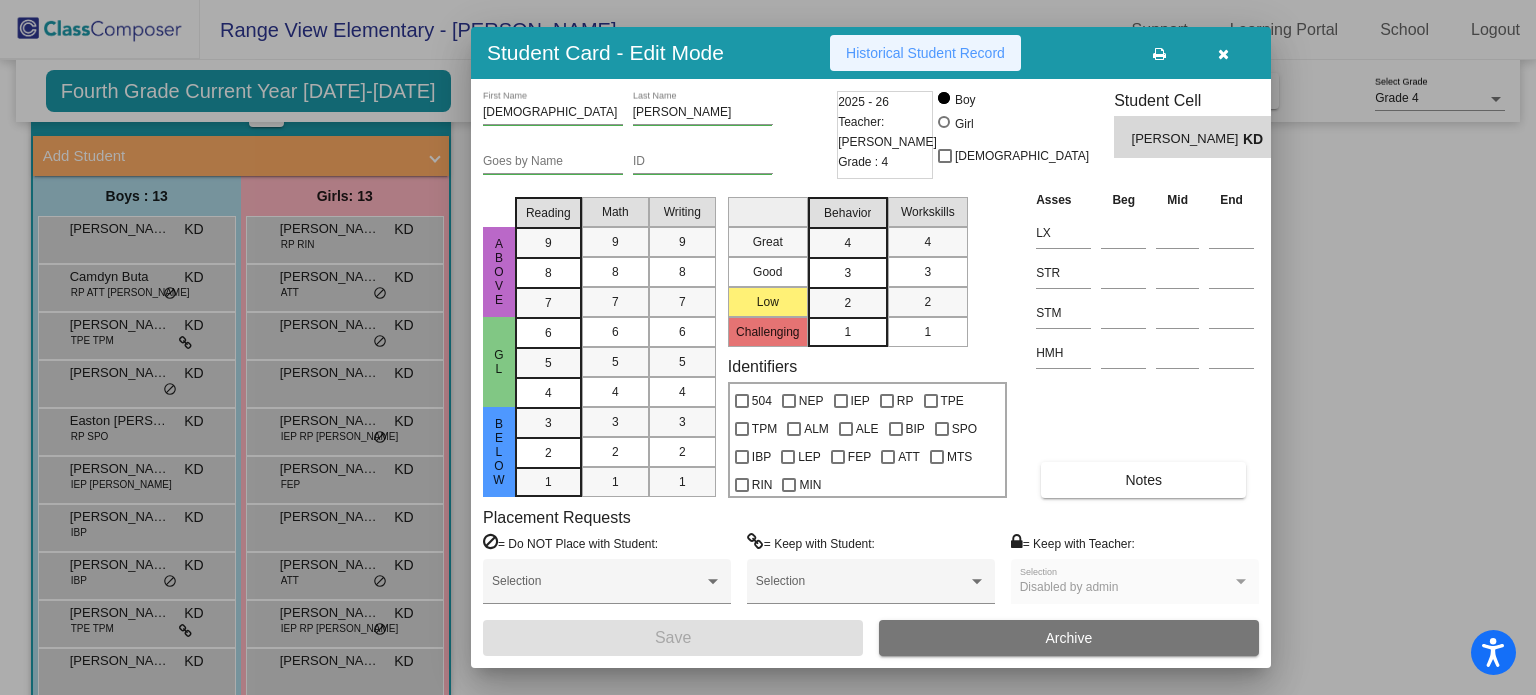click on "Historical Student Record" at bounding box center [925, 53] 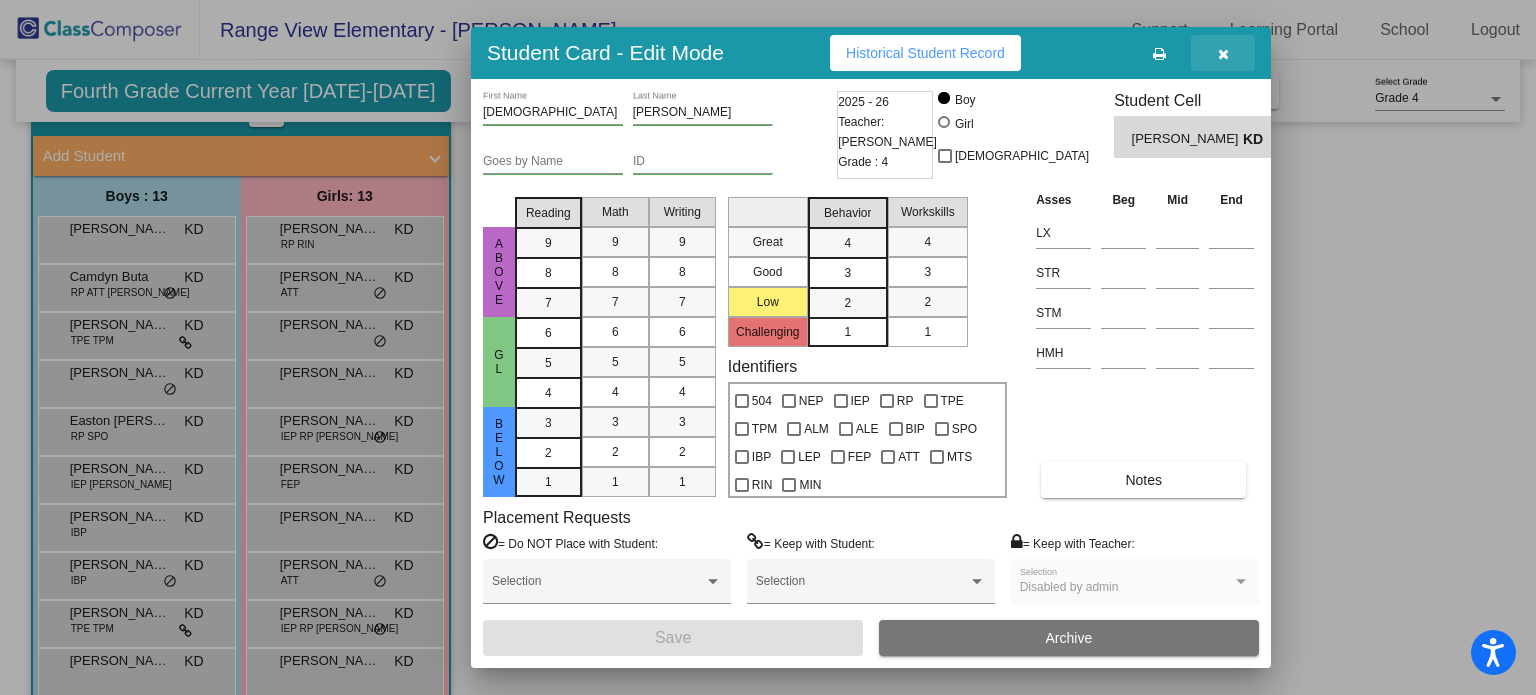 click at bounding box center [1223, 53] 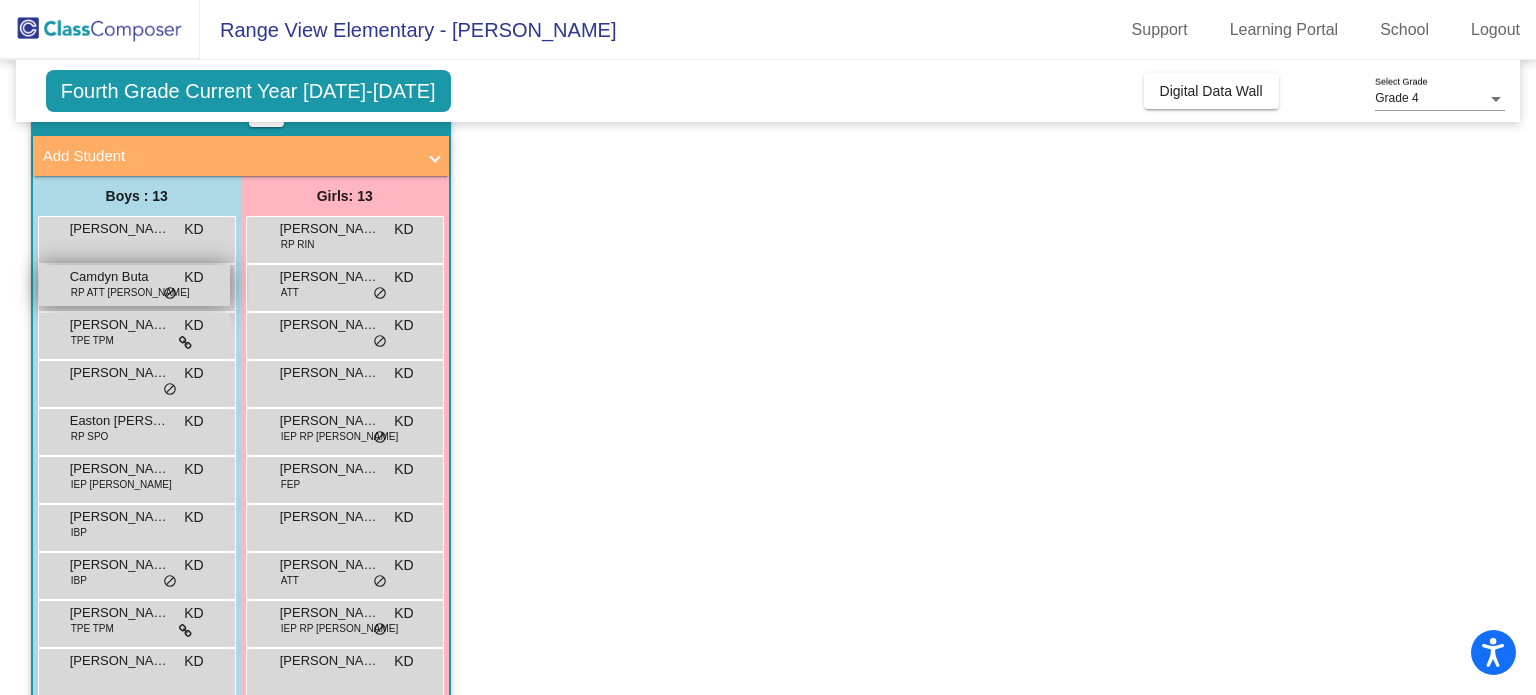 click on "RP ATT RIN MIN" at bounding box center (130, 292) 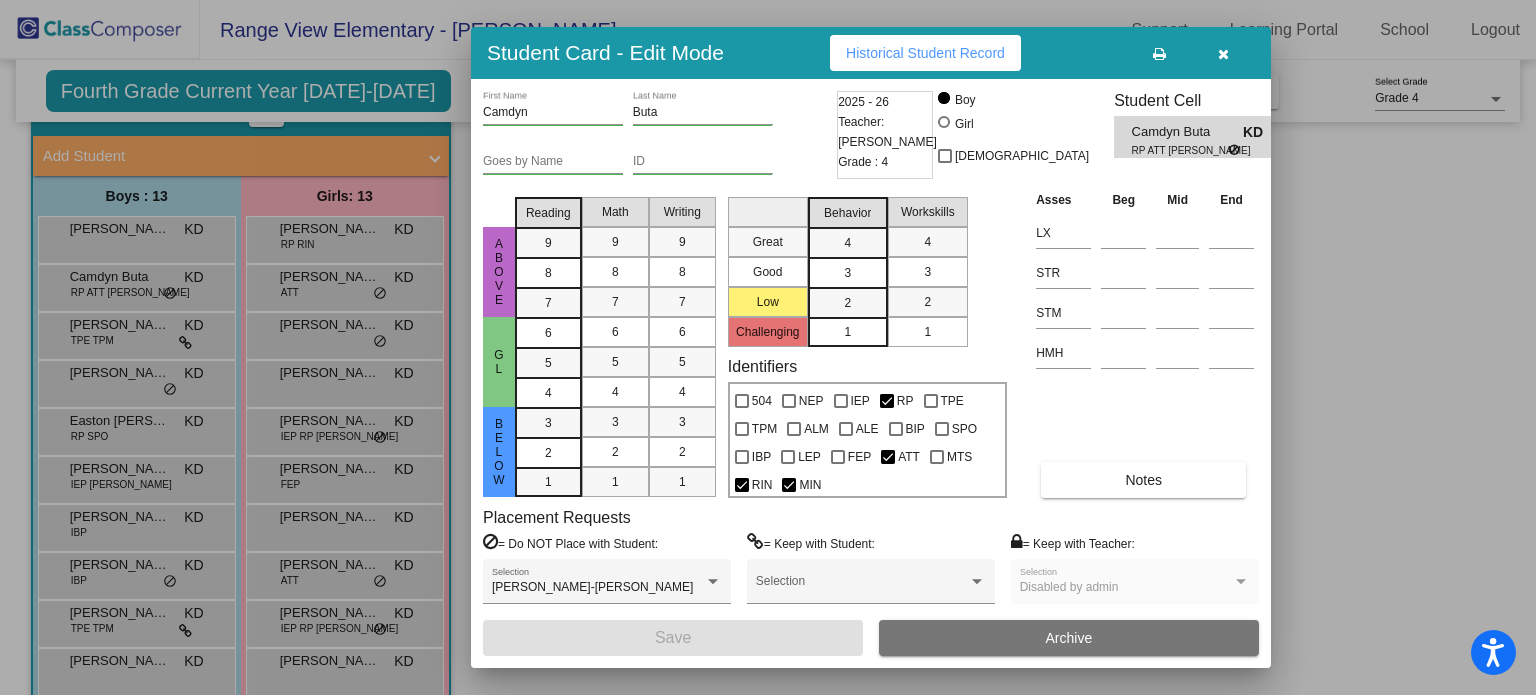 click on "Historical Student Record" at bounding box center (925, 53) 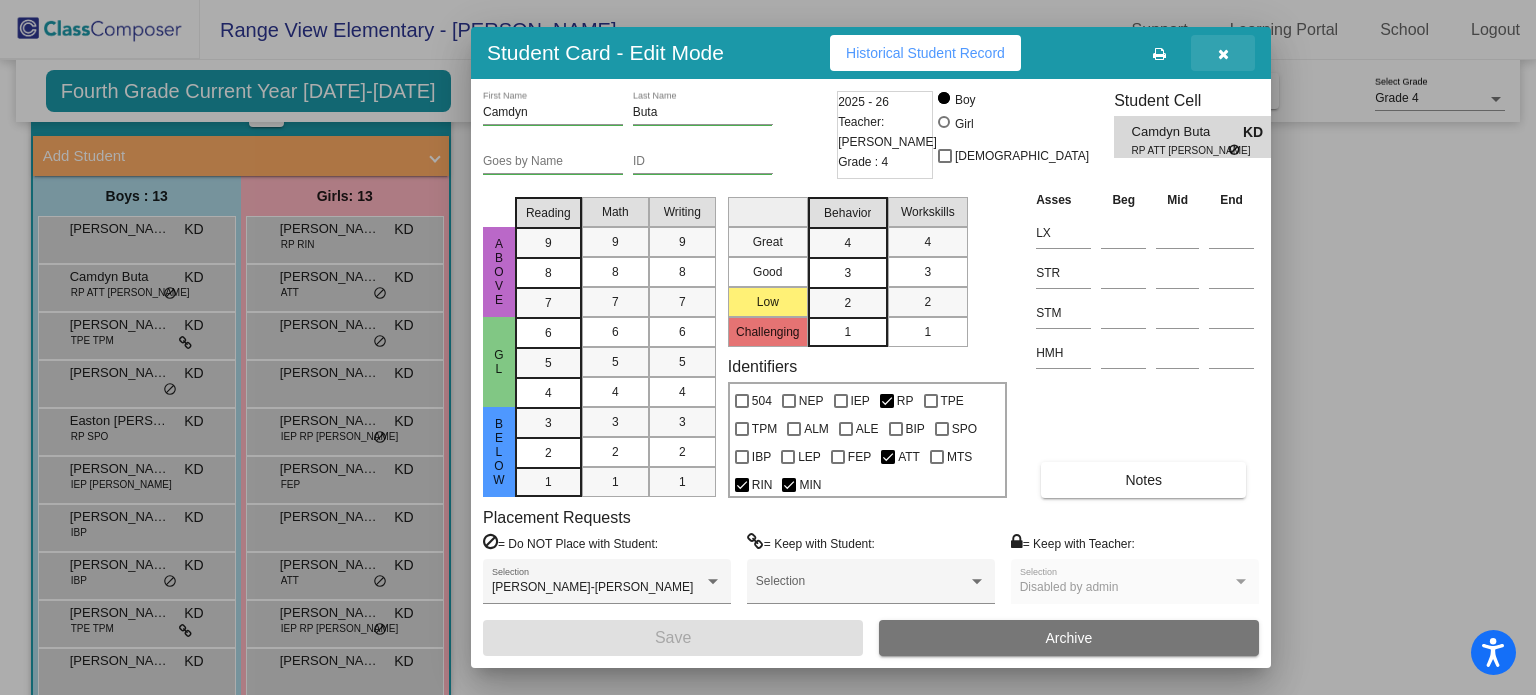 click at bounding box center (1223, 53) 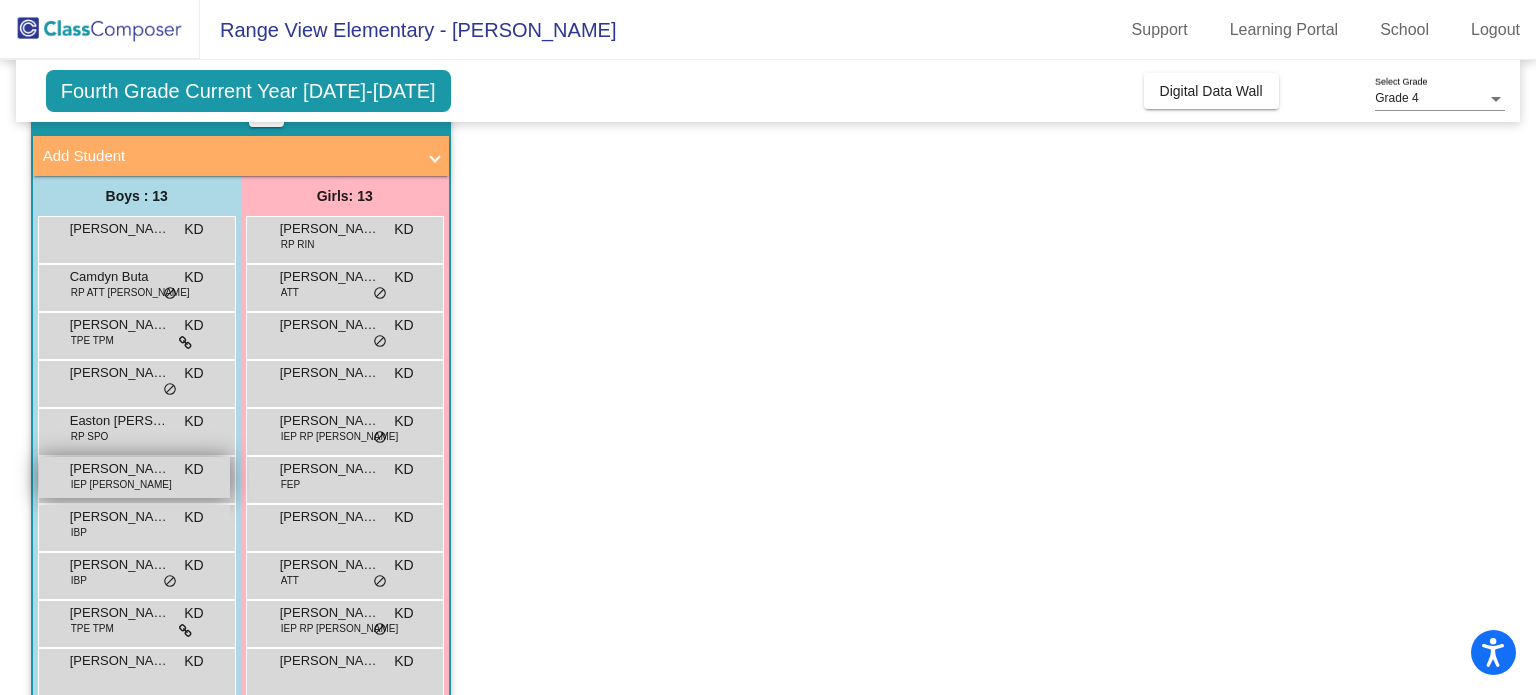 drag, startPoint x: 162, startPoint y: 507, endPoint x: 140, endPoint y: 474, distance: 39.661064 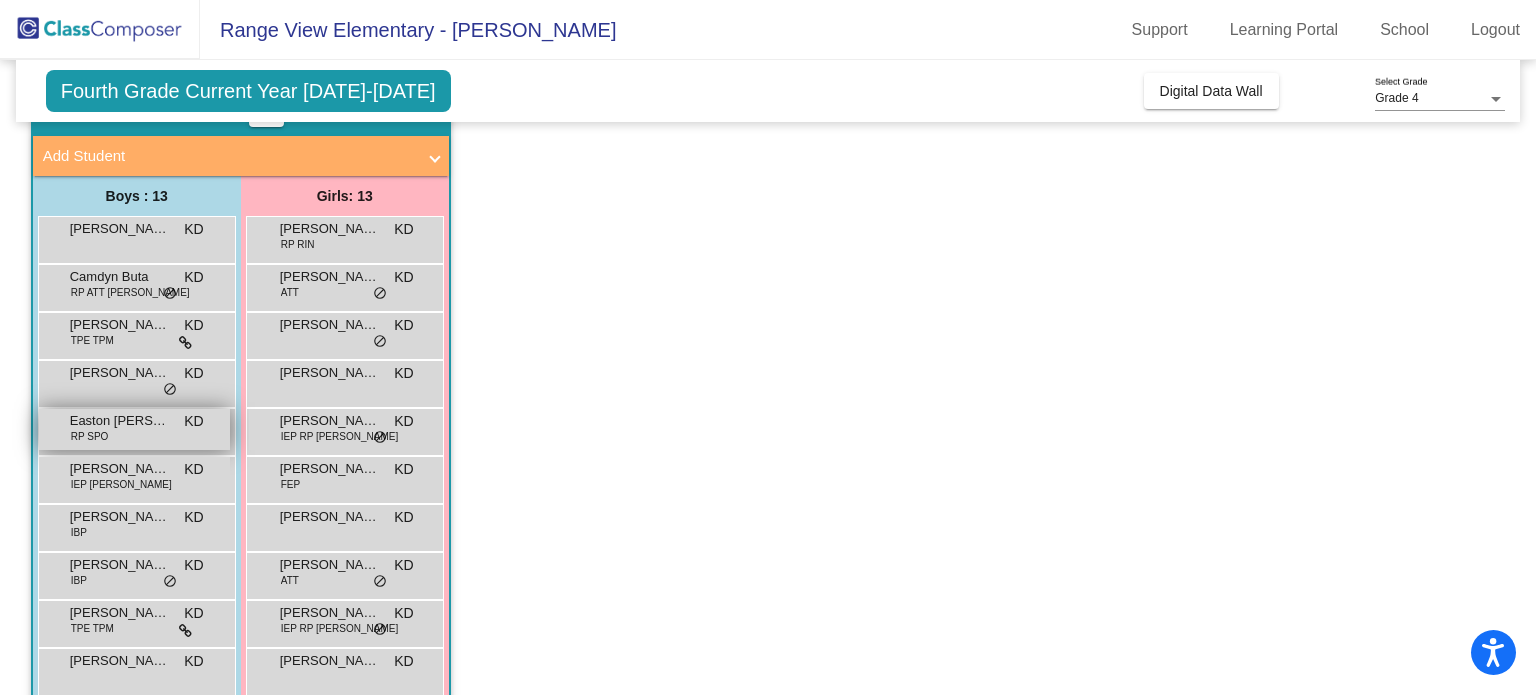 click on "Easton Seifert" at bounding box center (120, 421) 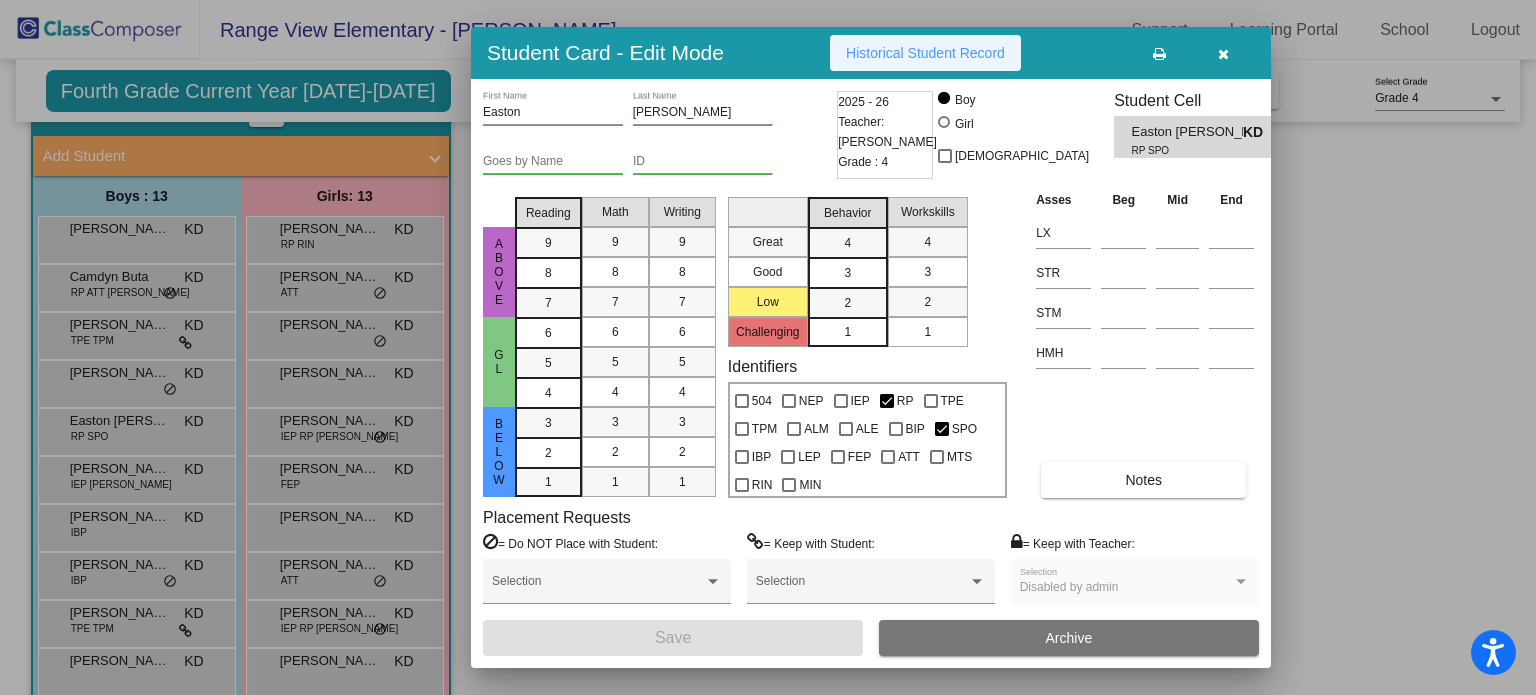 click on "Historical Student Record" at bounding box center [925, 53] 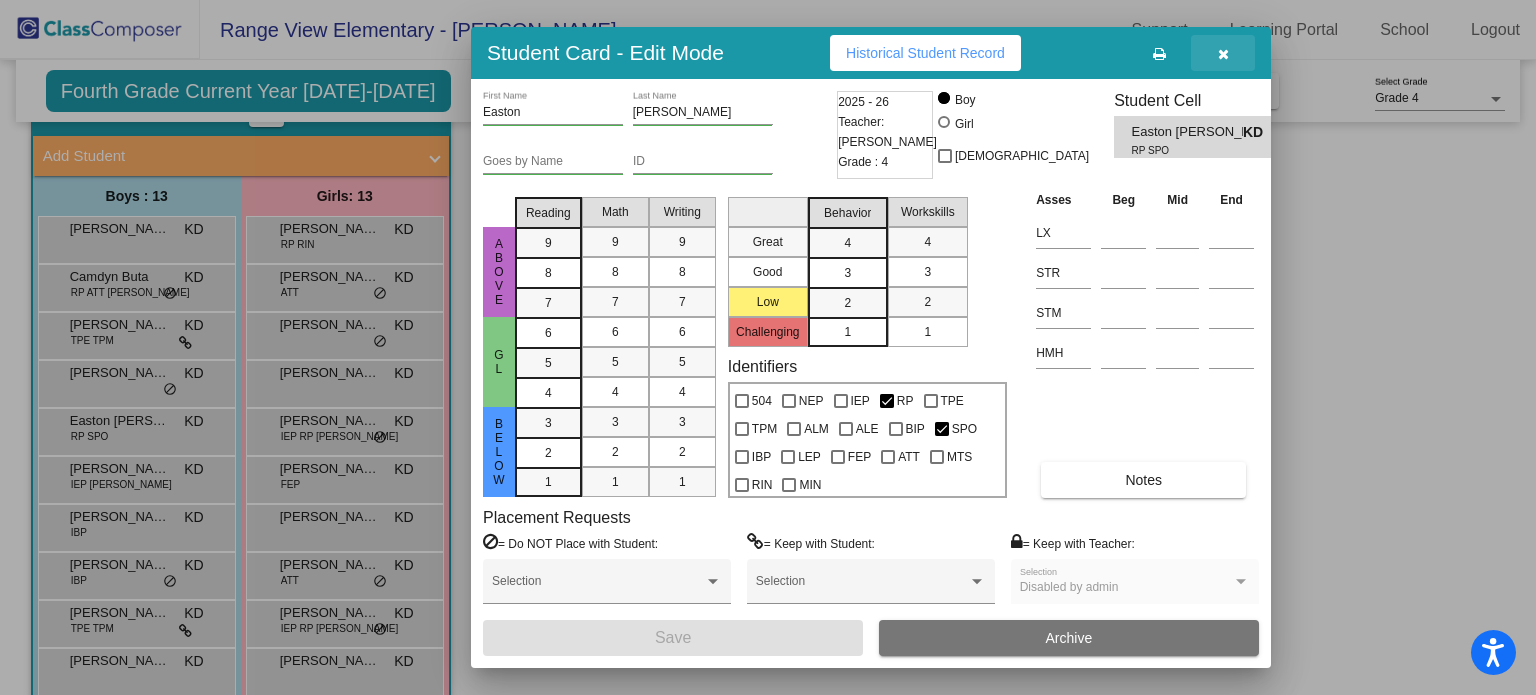 click at bounding box center (1223, 53) 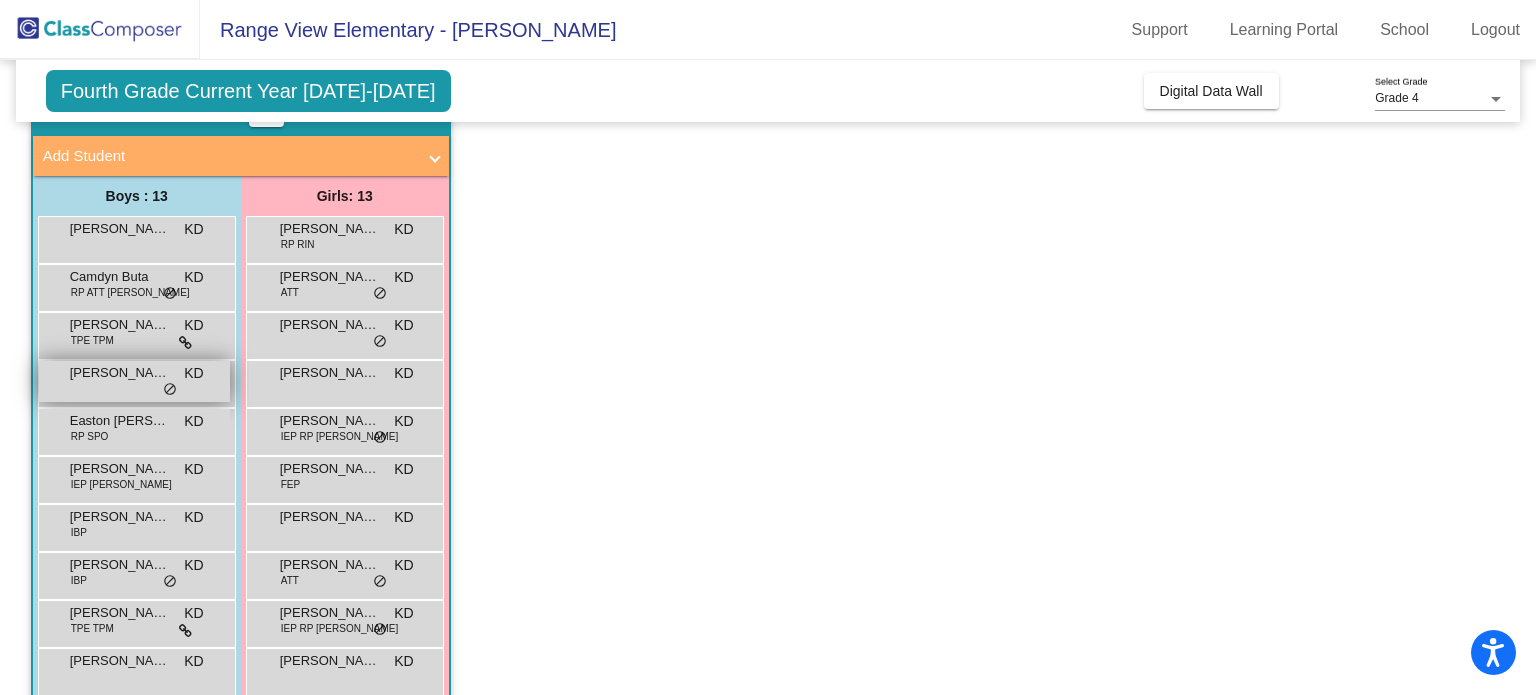 click on "Degan Peters" at bounding box center (120, 373) 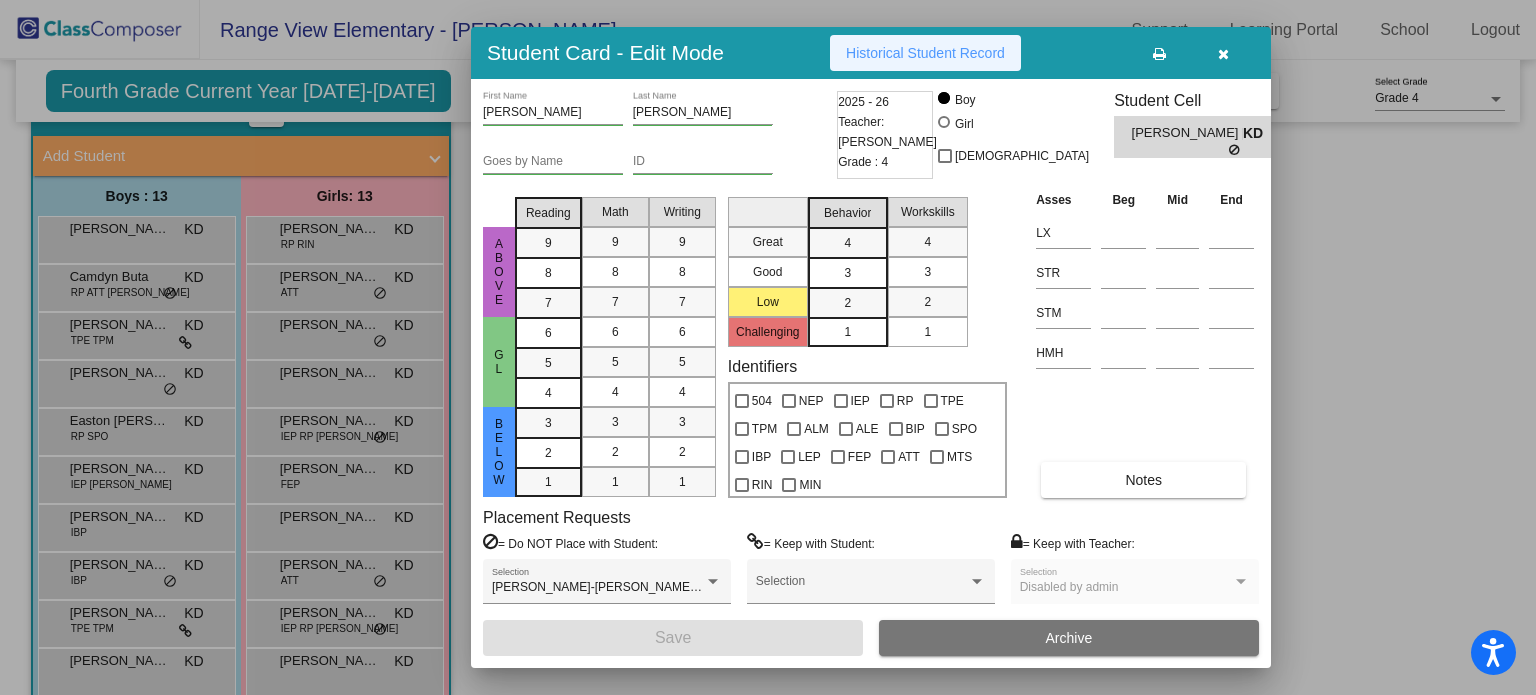 click on "Historical Student Record" at bounding box center [925, 53] 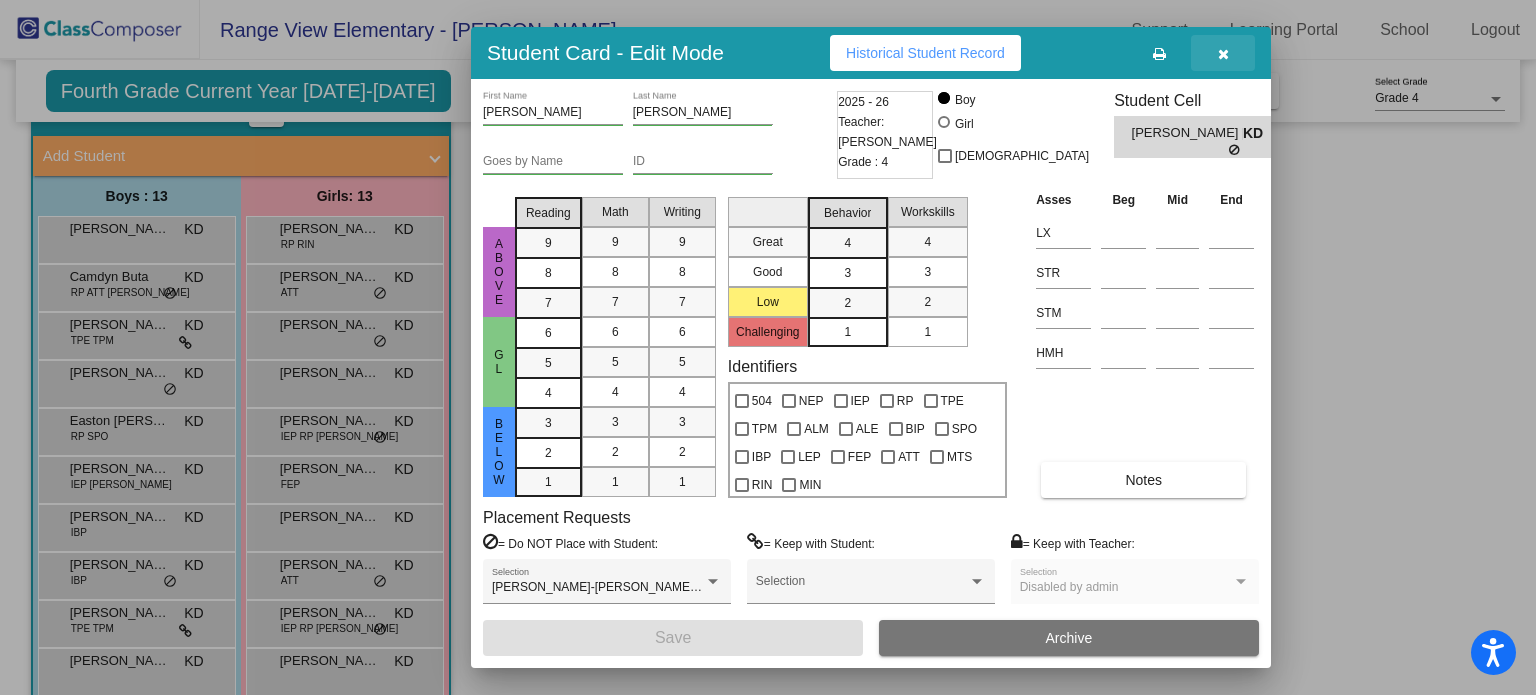 click at bounding box center (1223, 53) 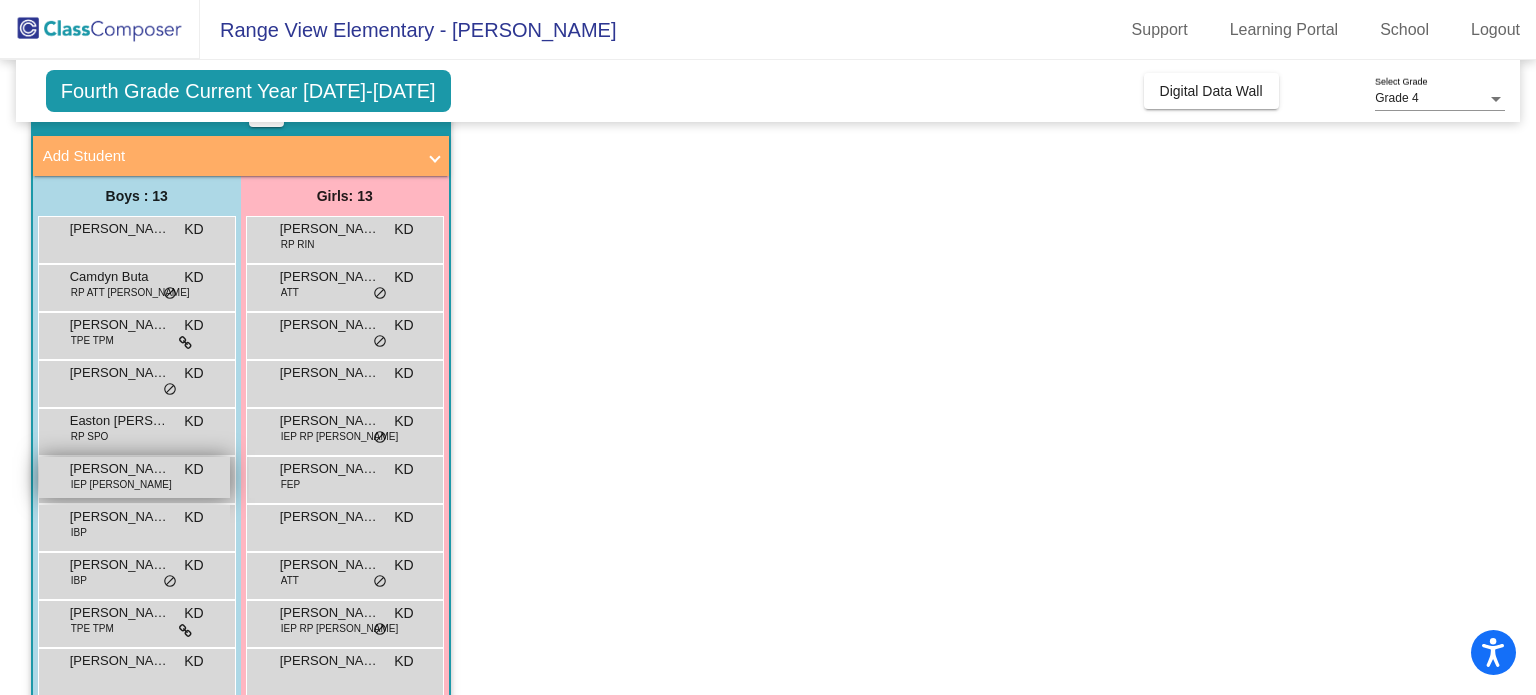 click on "IEP RIN MIN" at bounding box center [121, 484] 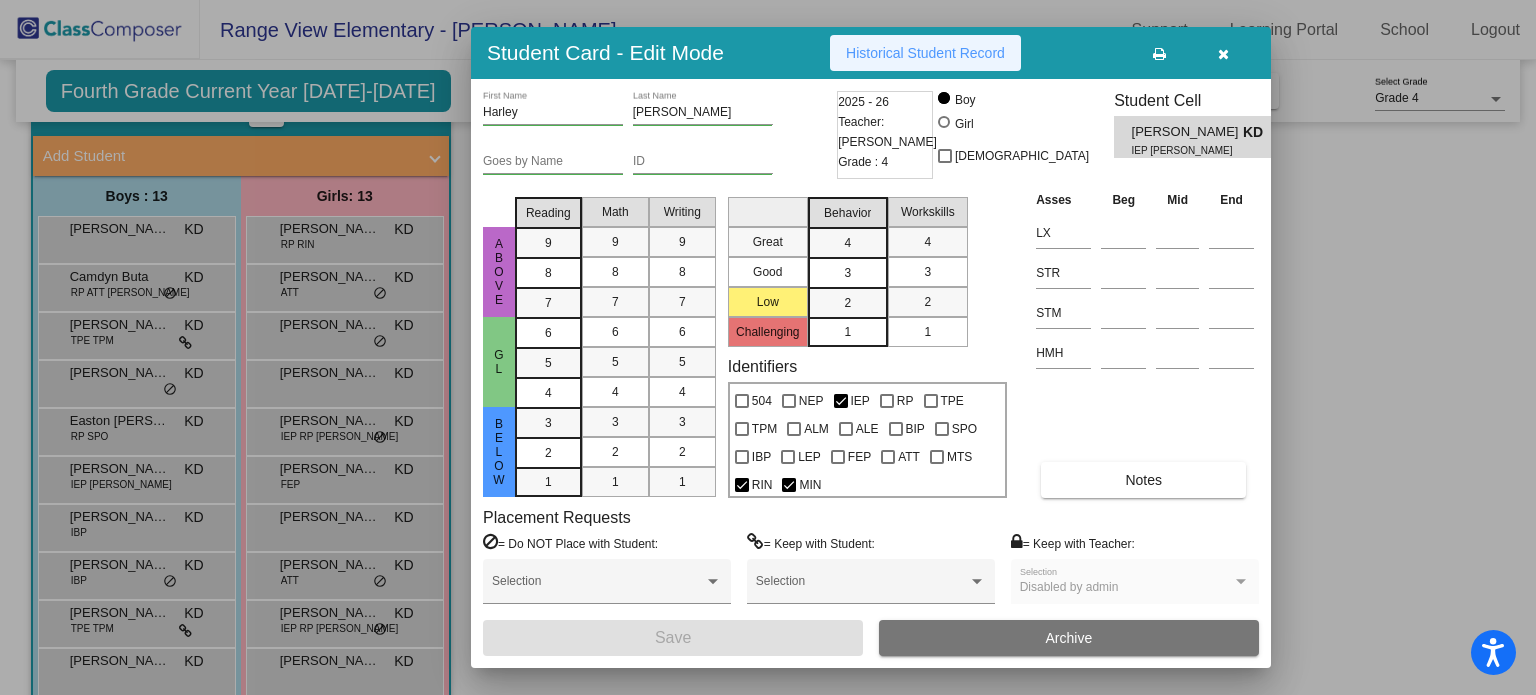 click on "Historical Student Record" at bounding box center [925, 53] 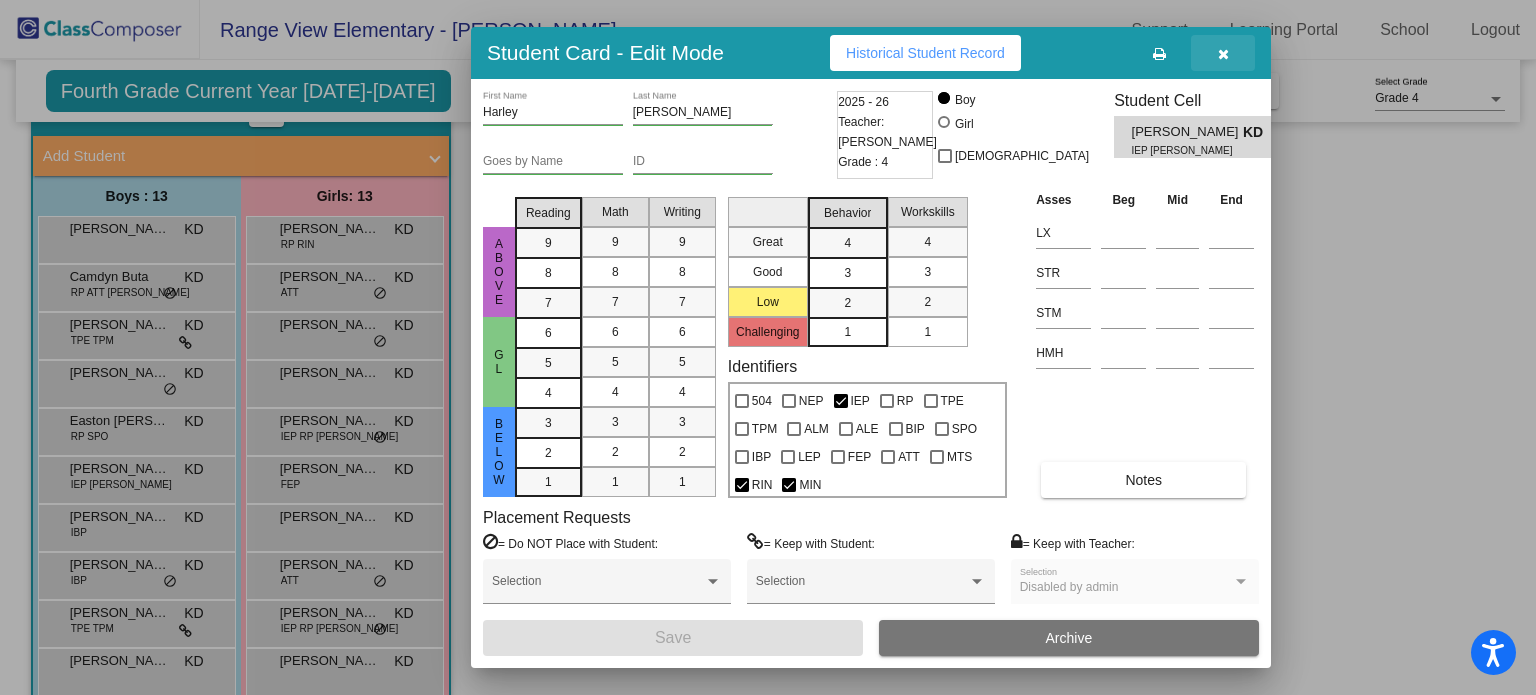 click at bounding box center (1223, 53) 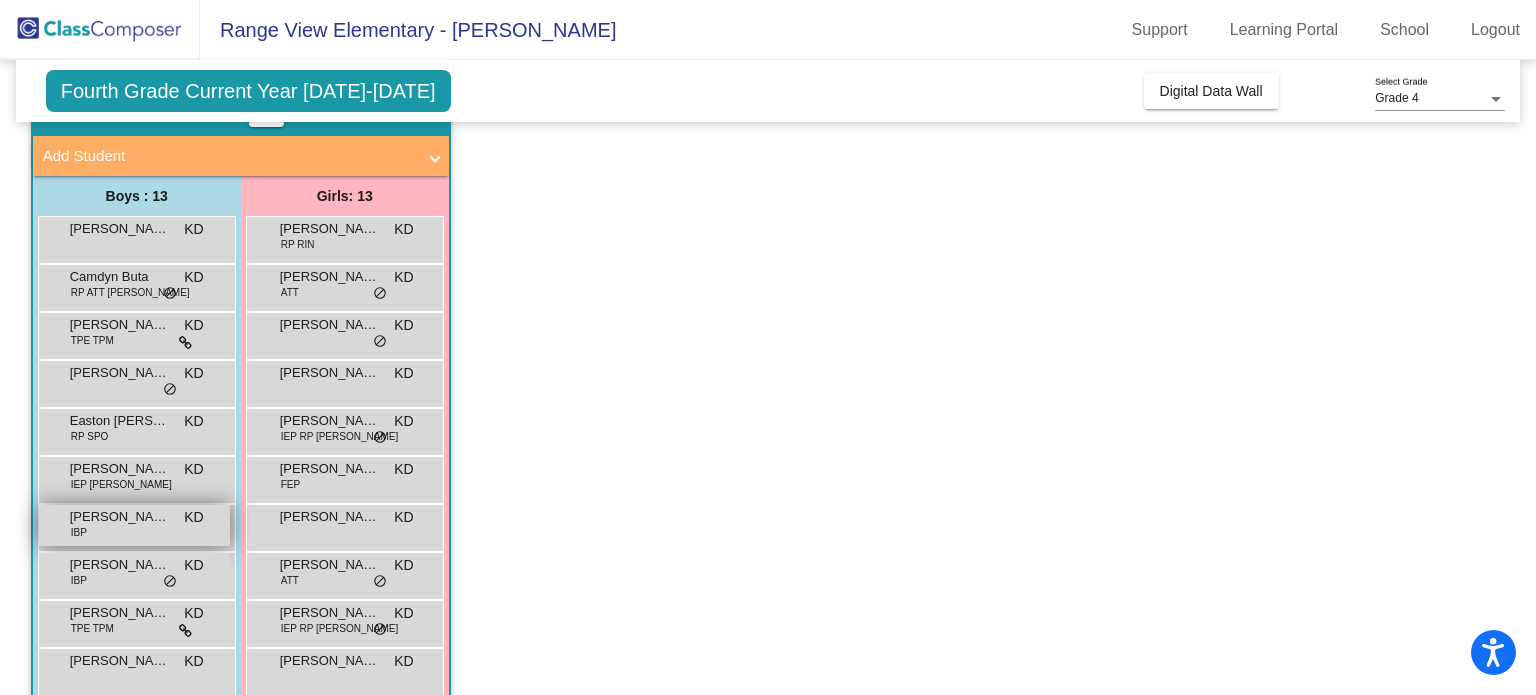 click on "Javier Zuniga IBP KD lock do_not_disturb_alt" at bounding box center (134, 525) 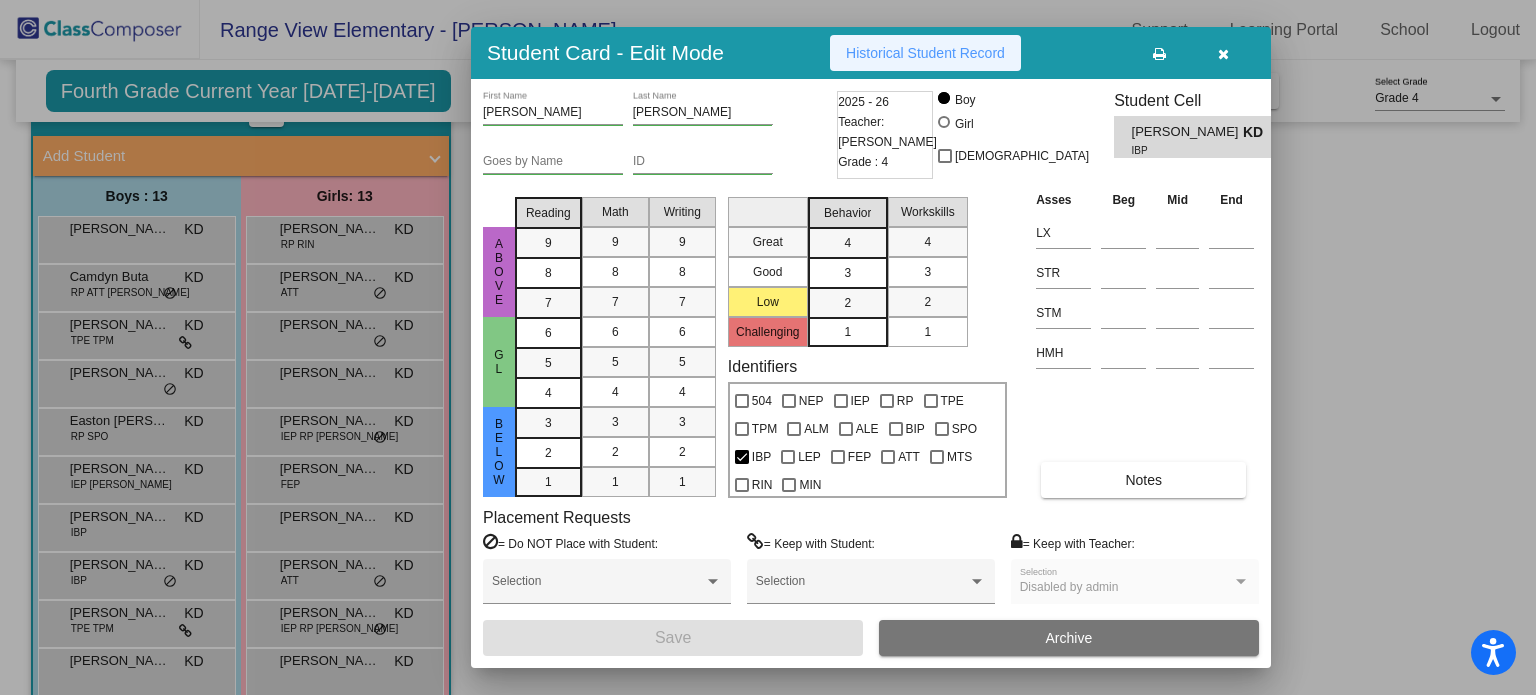click on "Historical Student Record" at bounding box center (925, 53) 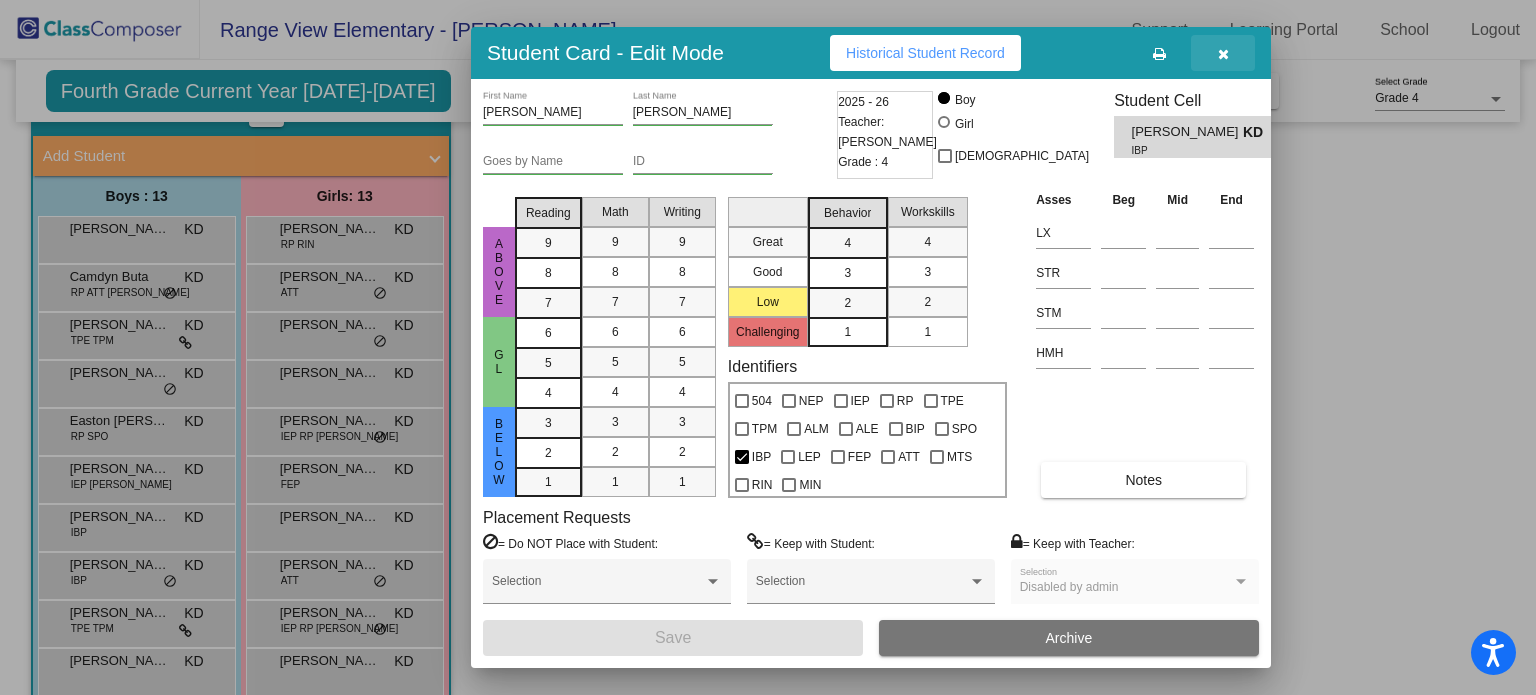 click at bounding box center (1223, 54) 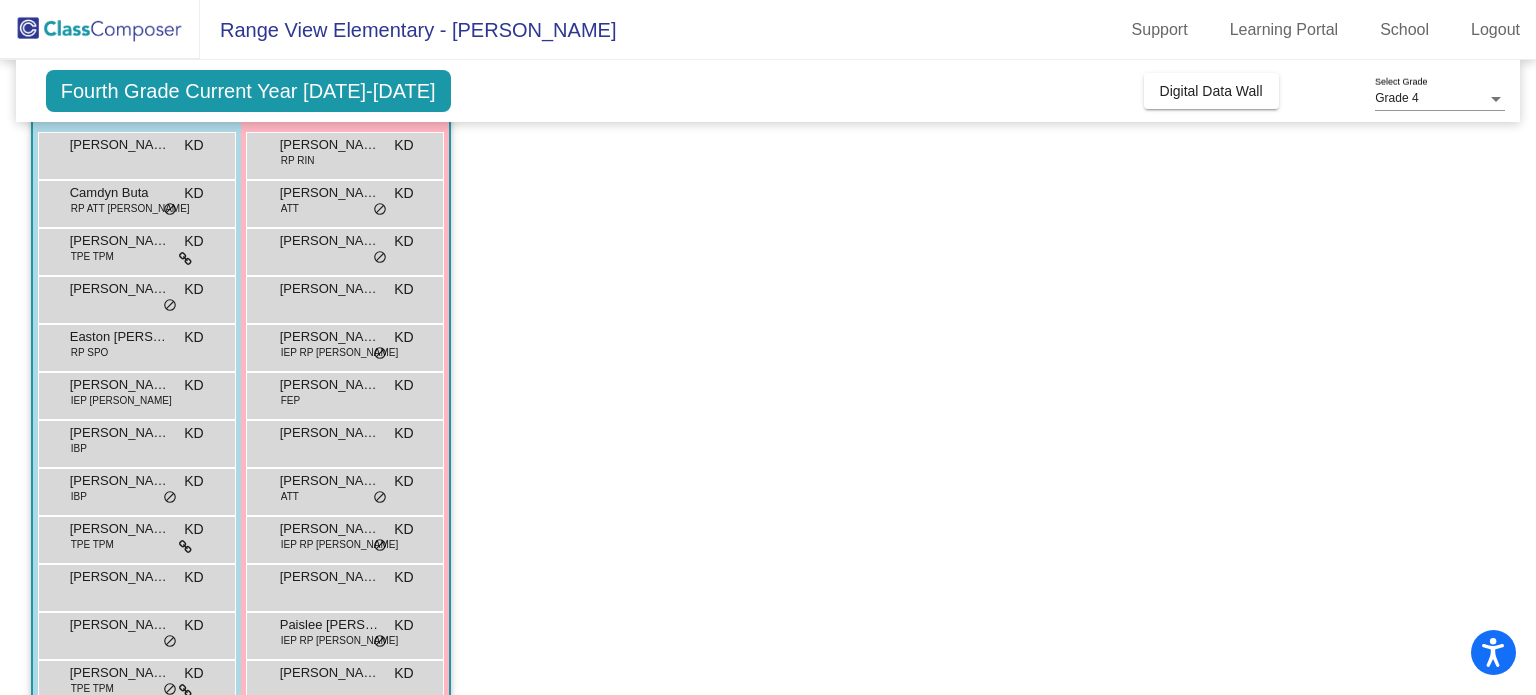 scroll, scrollTop: 196, scrollLeft: 0, axis: vertical 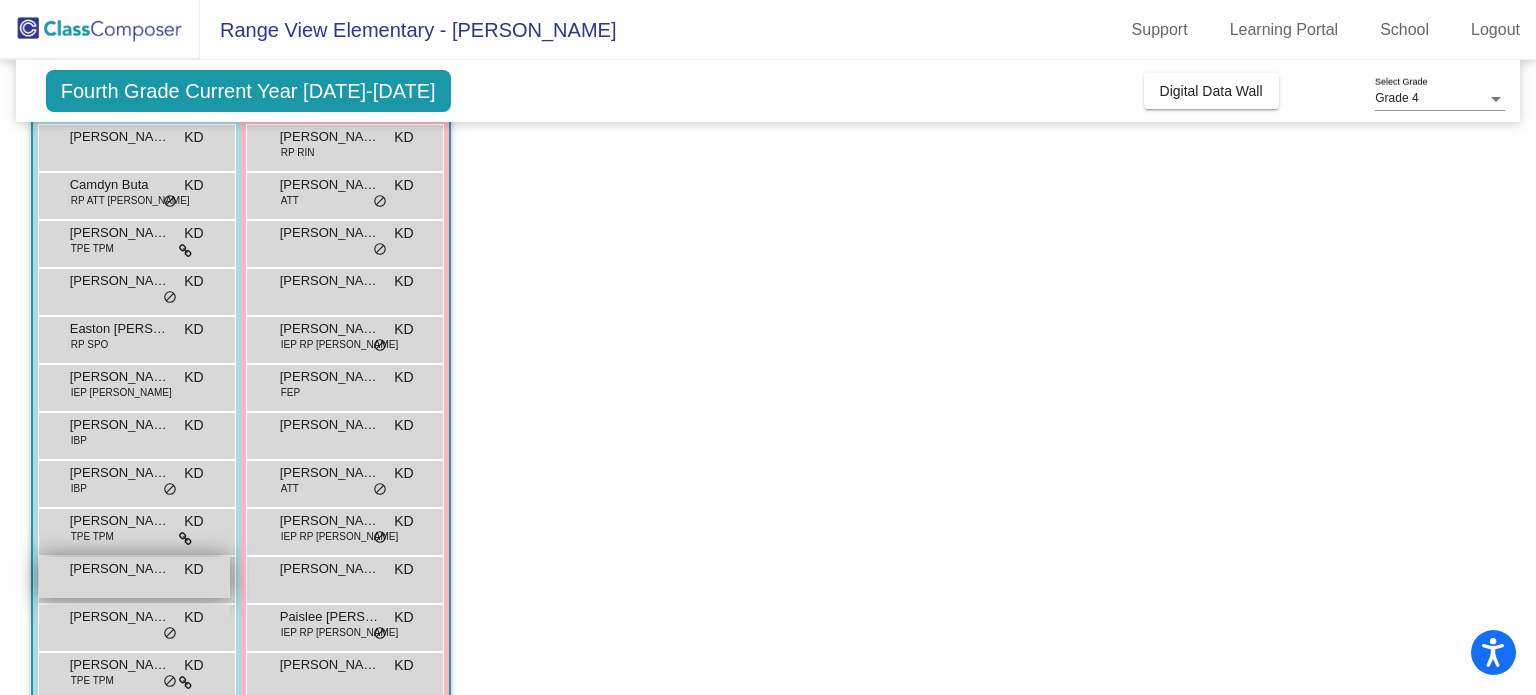 click on "Neko Che" at bounding box center [120, 569] 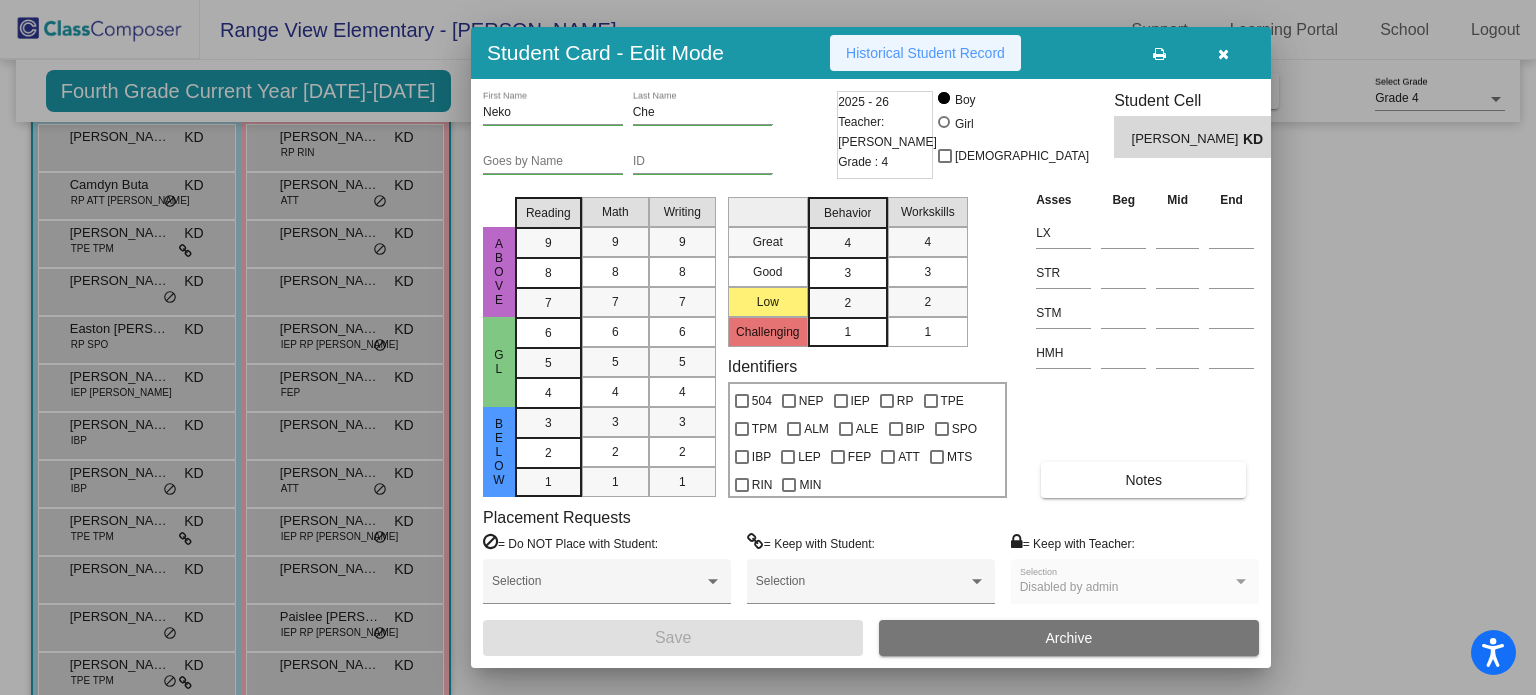 click on "Historical Student Record" at bounding box center [925, 53] 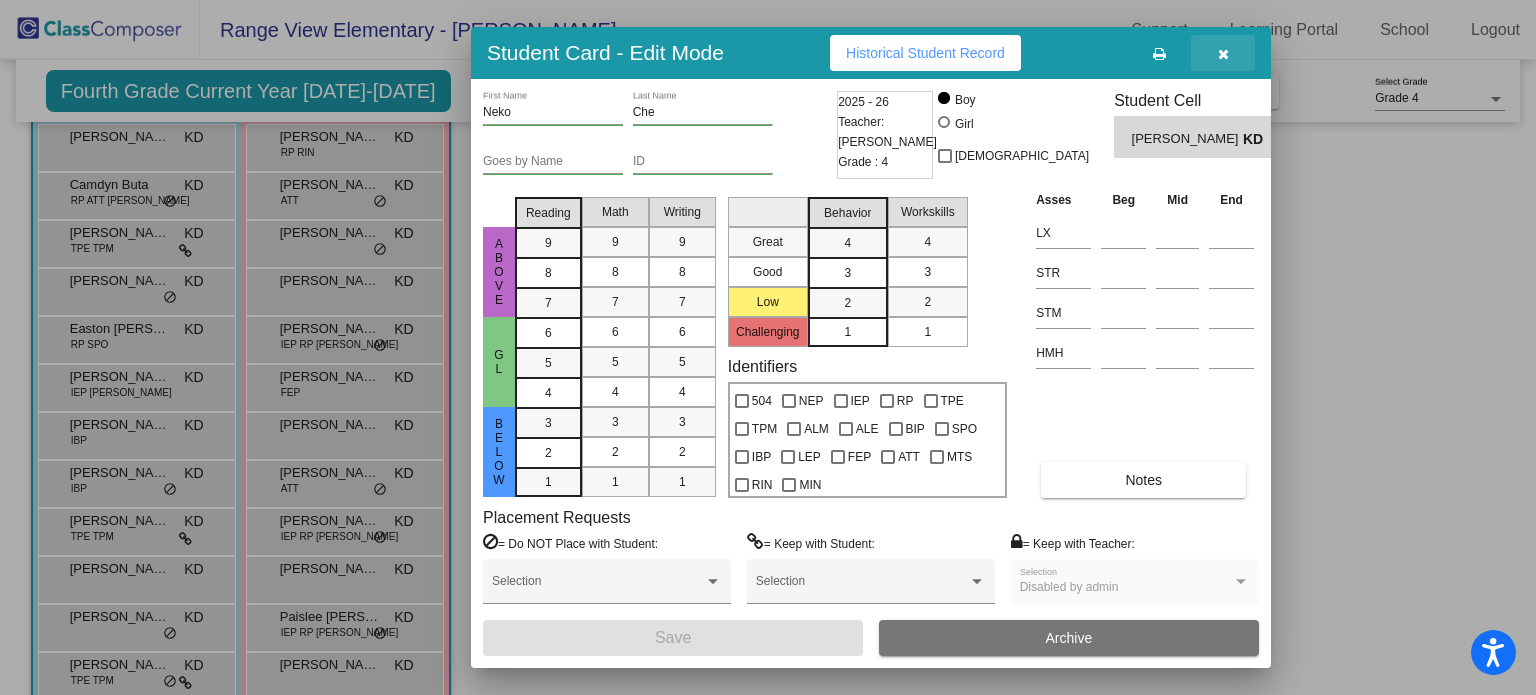 click at bounding box center (1223, 53) 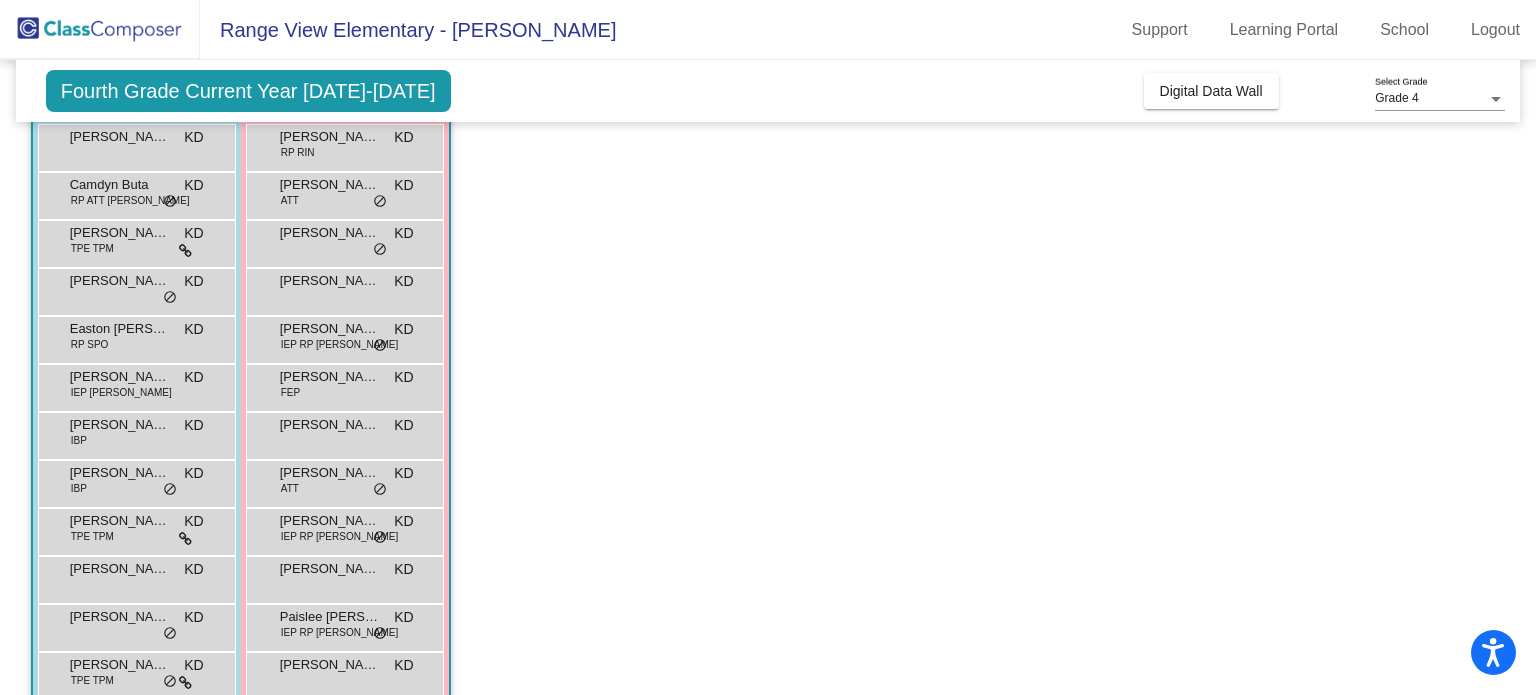 click on "Bodhi Lee KD lock do_not_disturb_alt Camdyn Buta RP ATT RIN MIN KD lock do_not_disturb_alt Daxton Barnhart TPE TPM KD lock do_not_disturb_alt Degan Peters KD lock do_not_disturb_alt Easton Seifert RP SPO KD lock do_not_disturb_alt Harley Arnold IEP RIN MIN KD lock do_not_disturb_alt Javier Zuniga IBP KD lock do_not_disturb_alt Johnathan King IBP KD lock do_not_disturb_alt Kipton Furrow TPE TPM KD lock do_not_disturb_alt Neko Che KD lock do_not_disturb_alt Oren Chernak KD lock do_not_disturb_alt Raenger Brunjes TPE TPM KD lock do_not_disturb_alt Wyatt Miller 504 KD lock do_not_disturb_alt" at bounding box center [137, 436] 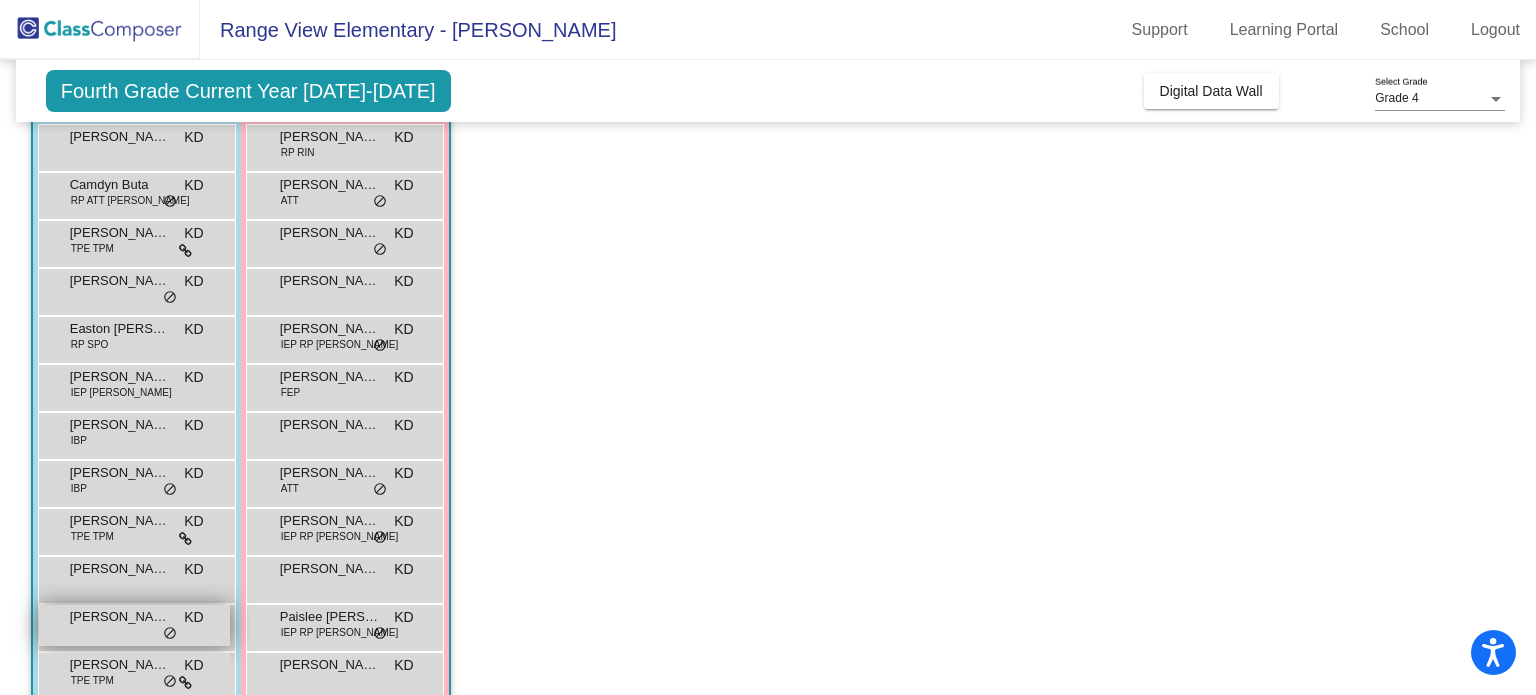 click on "Oren Chernak" at bounding box center [120, 617] 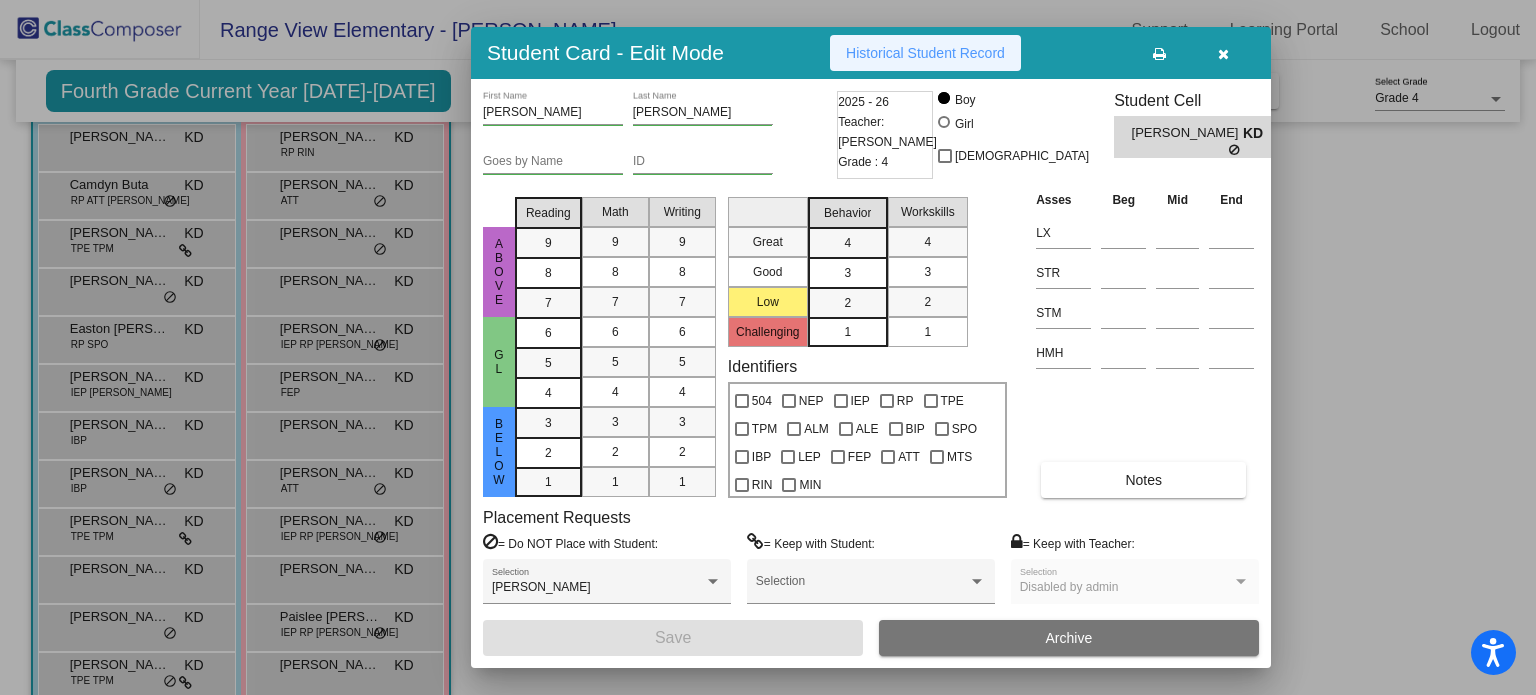 click on "Historical Student Record" at bounding box center (925, 53) 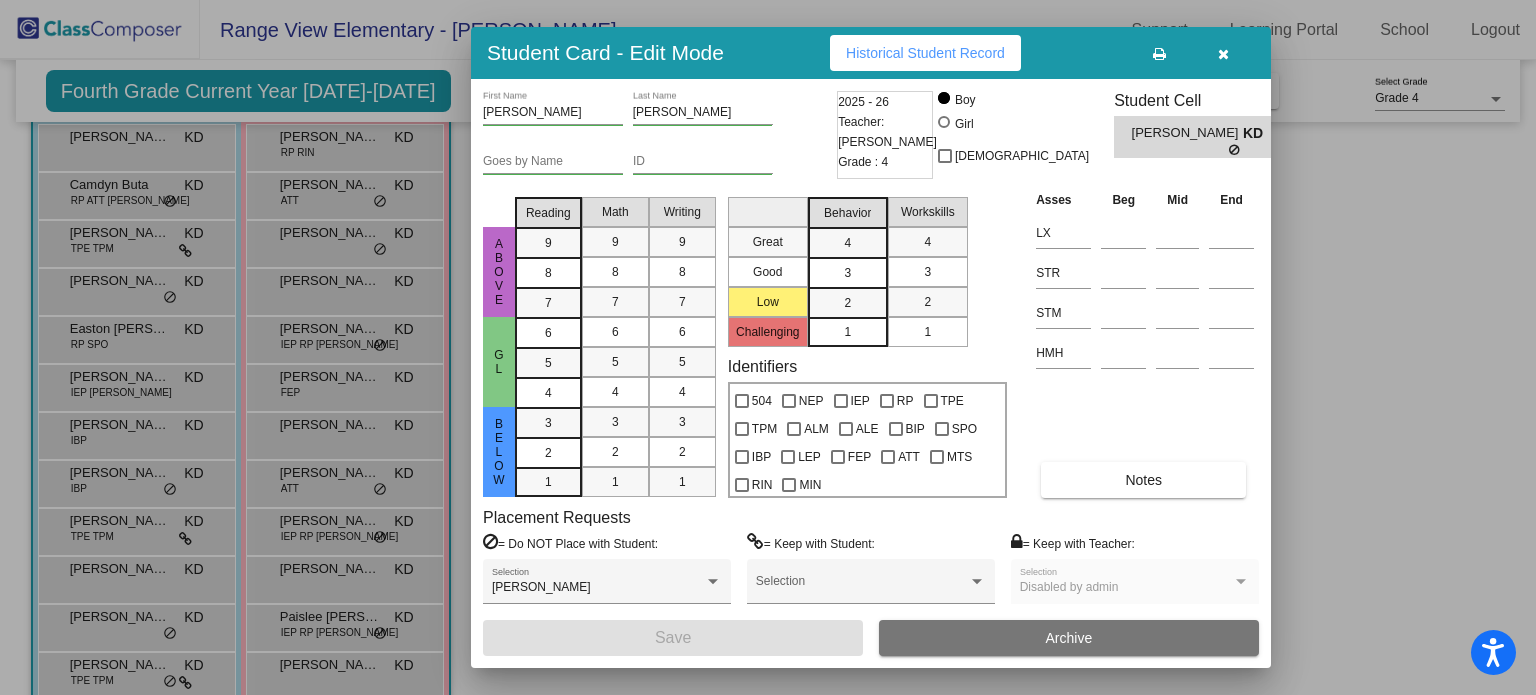 click at bounding box center (1223, 54) 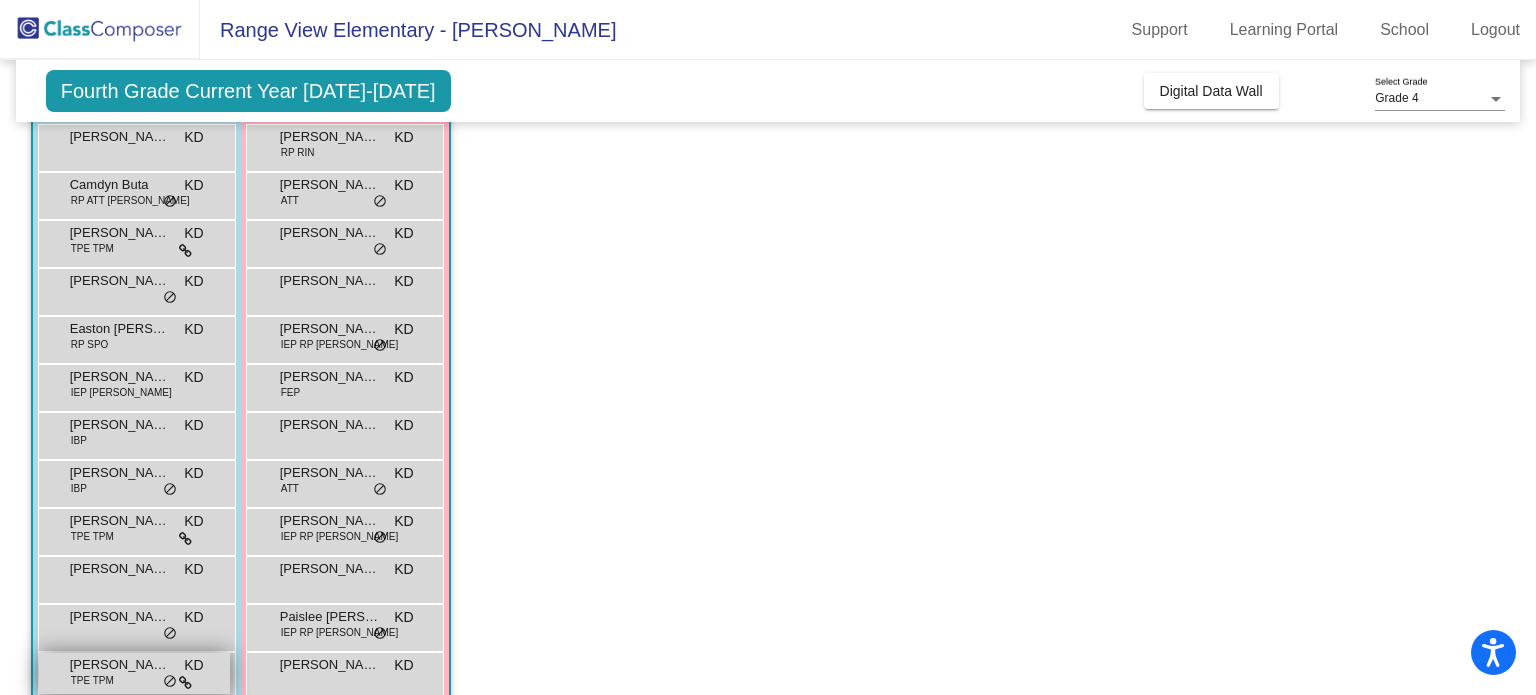 click on "Raenger Brunjes TPE TPM KD lock do_not_disturb_alt" at bounding box center (134, 673) 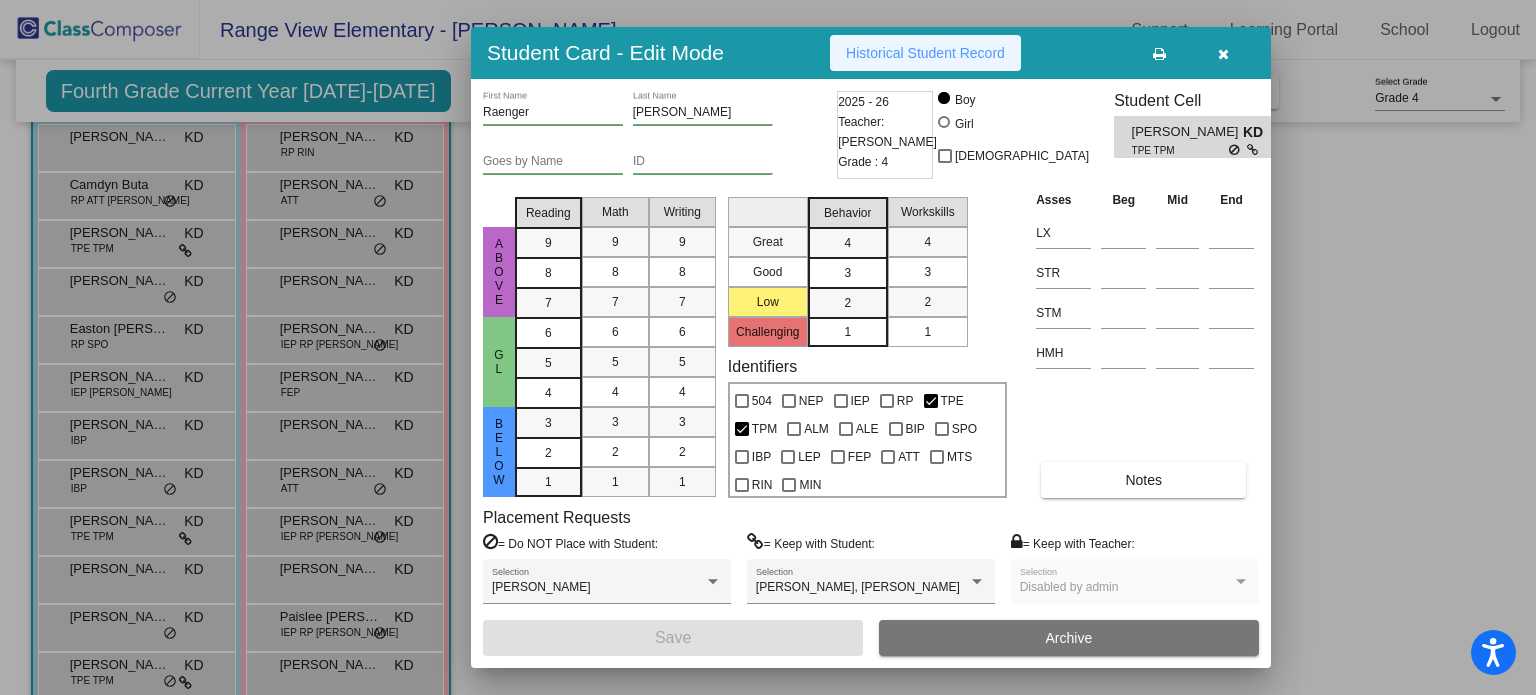 click on "Historical Student Record" at bounding box center (925, 53) 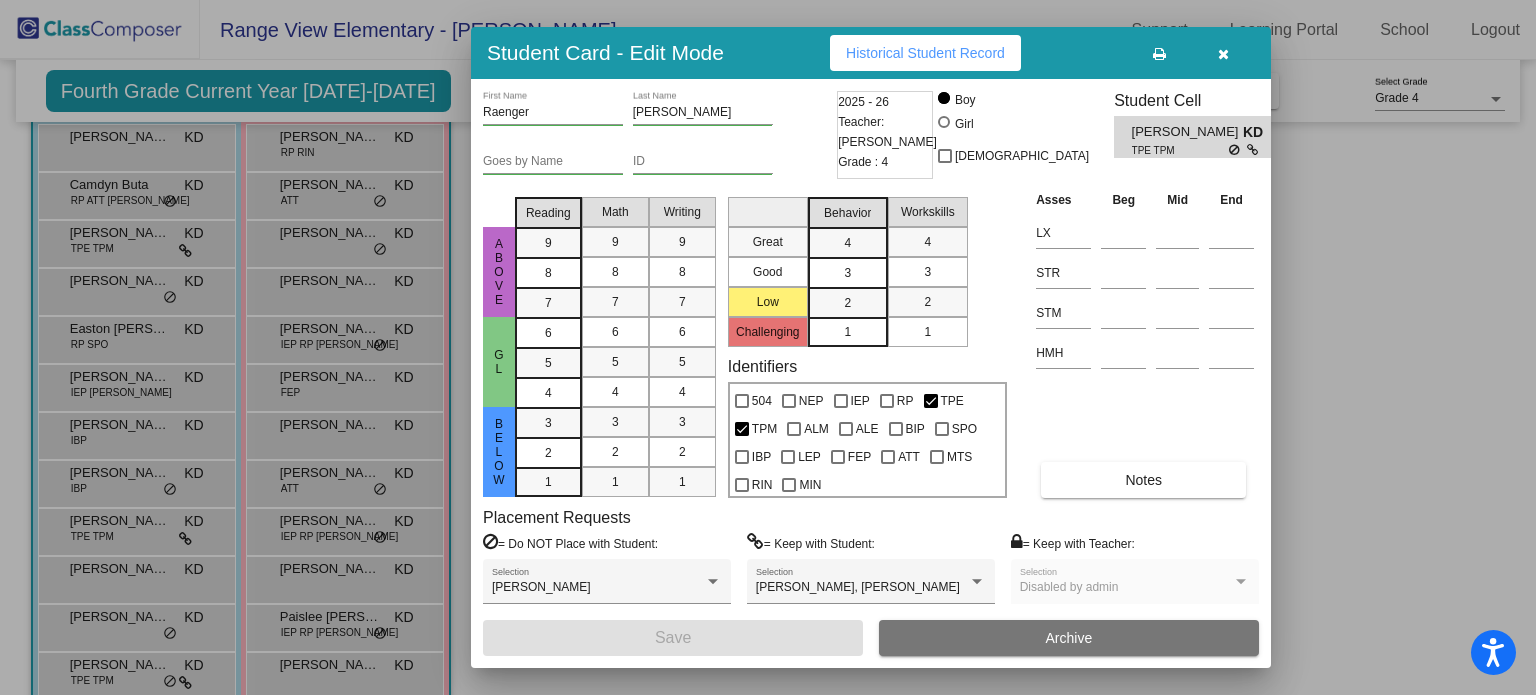 click at bounding box center (1223, 54) 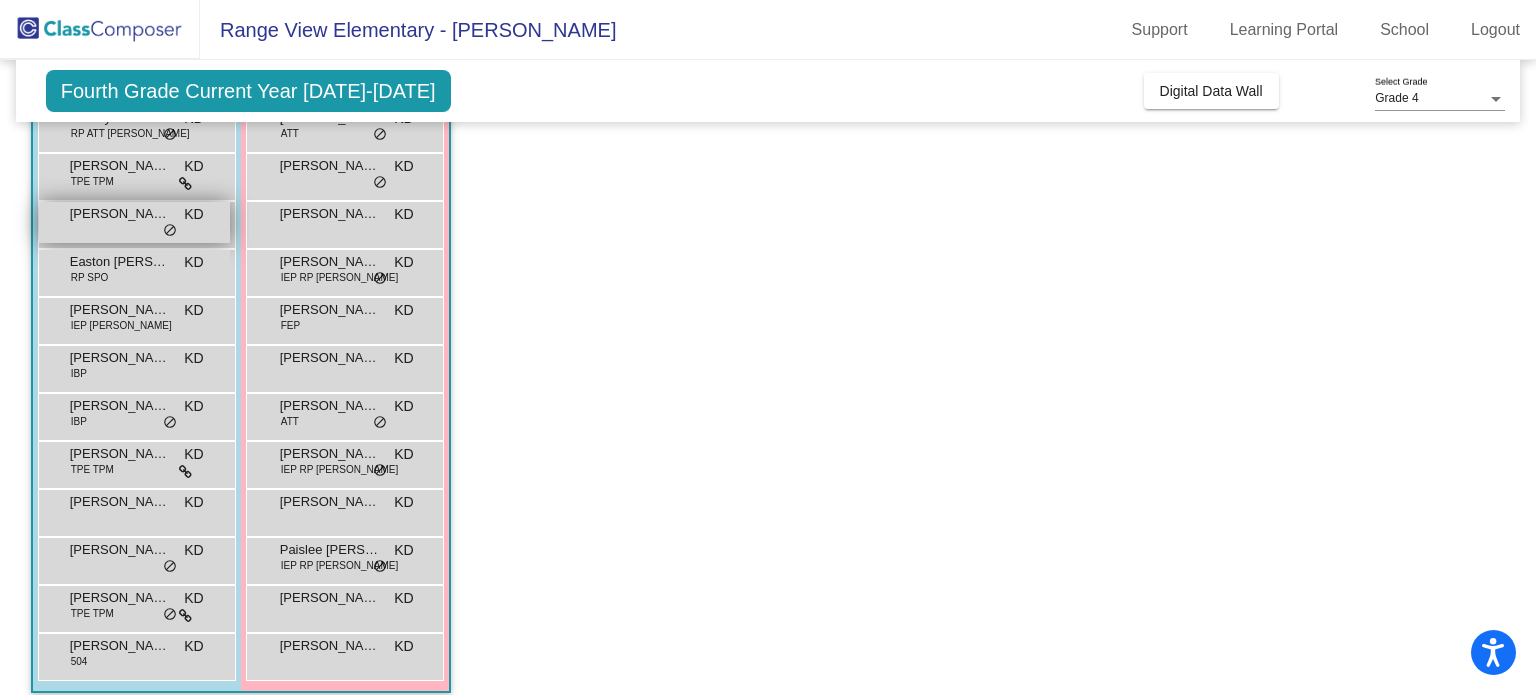 scroll, scrollTop: 280, scrollLeft: 0, axis: vertical 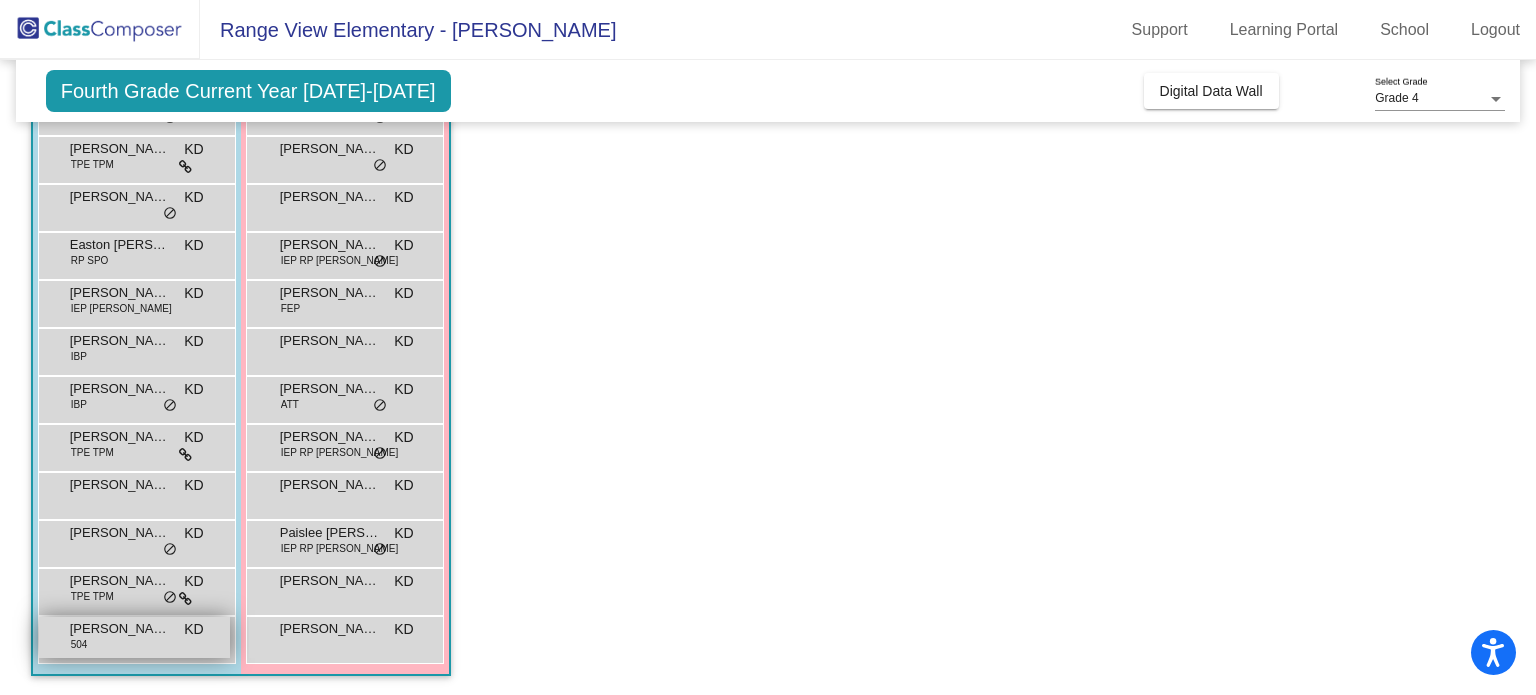 click on "Wyatt Miller 504 KD lock do_not_disturb_alt" at bounding box center [134, 637] 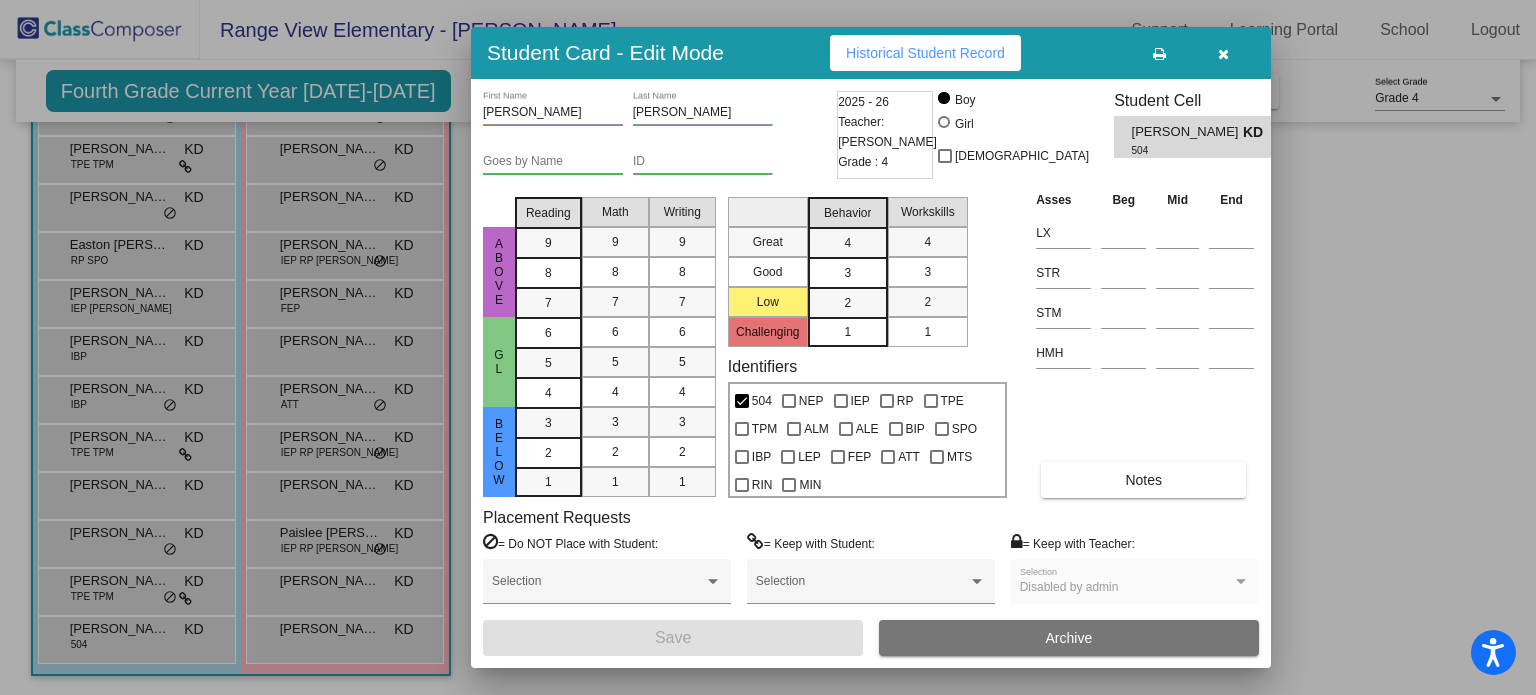 click on "Historical Student Record" at bounding box center [925, 53] 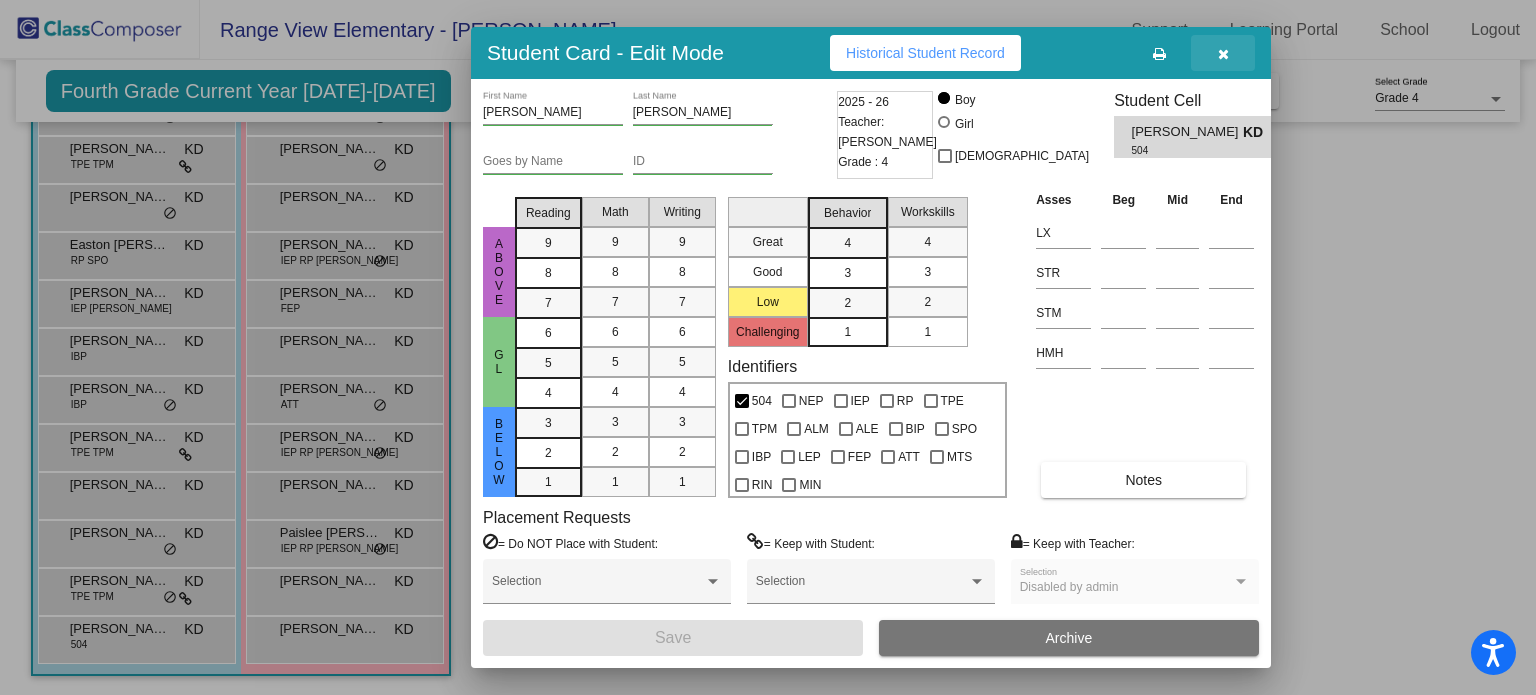 click at bounding box center (1223, 53) 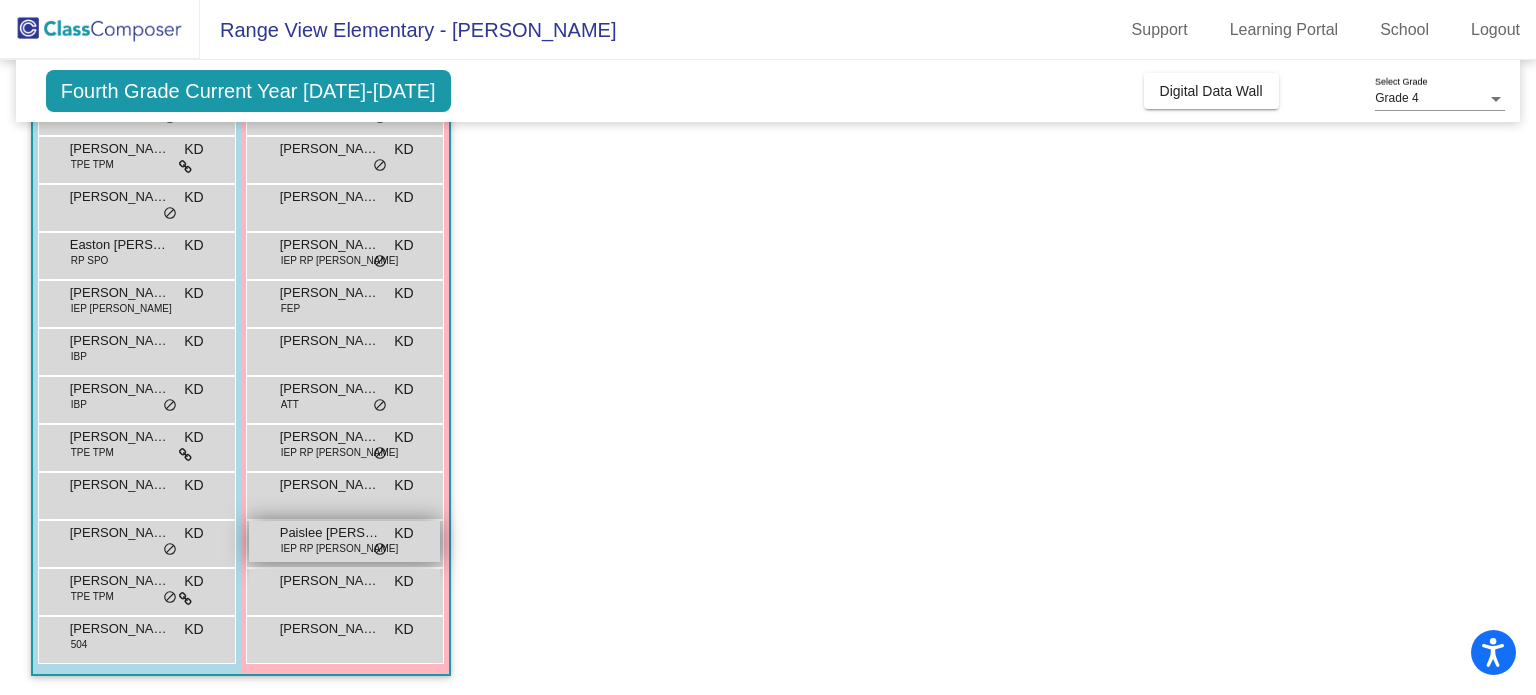 click on "IEP RP RIN MIN" at bounding box center (339, 548) 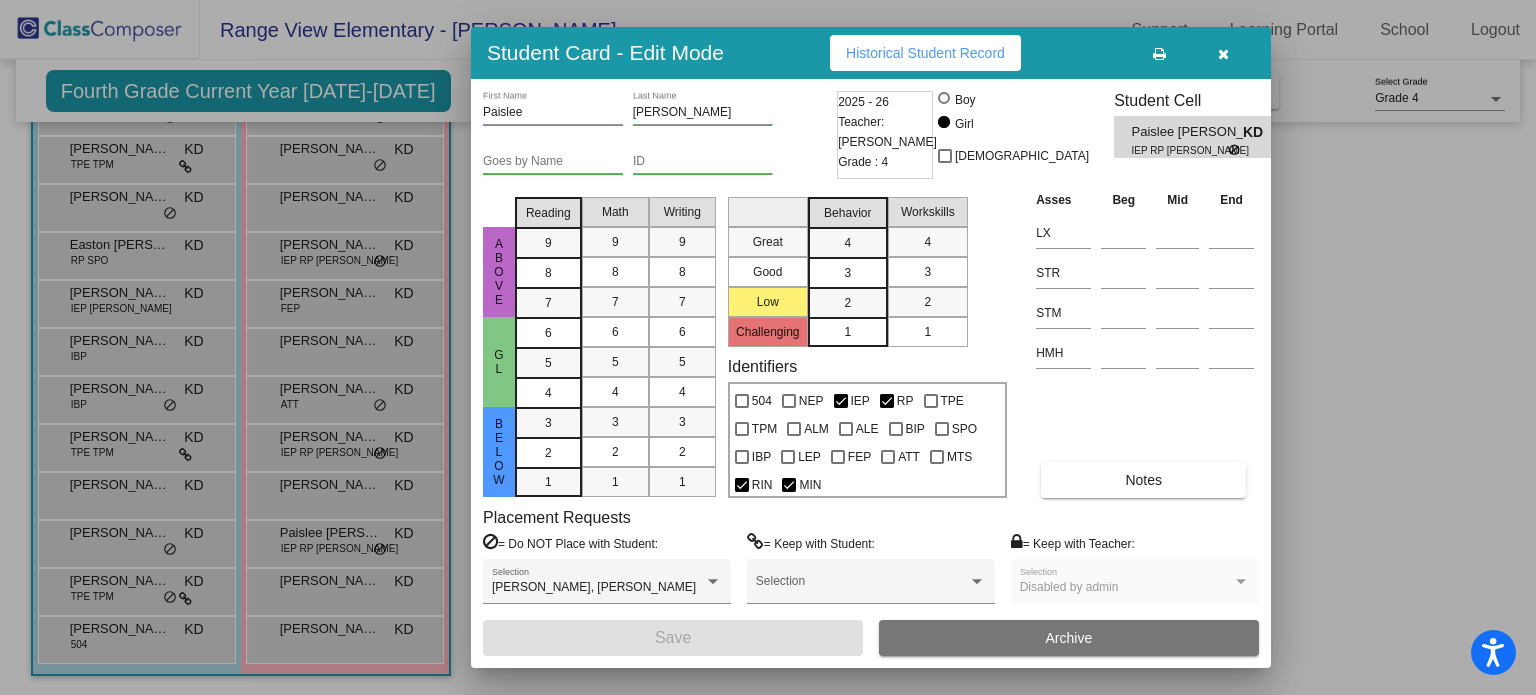 click on "Historical Student Record" at bounding box center (925, 53) 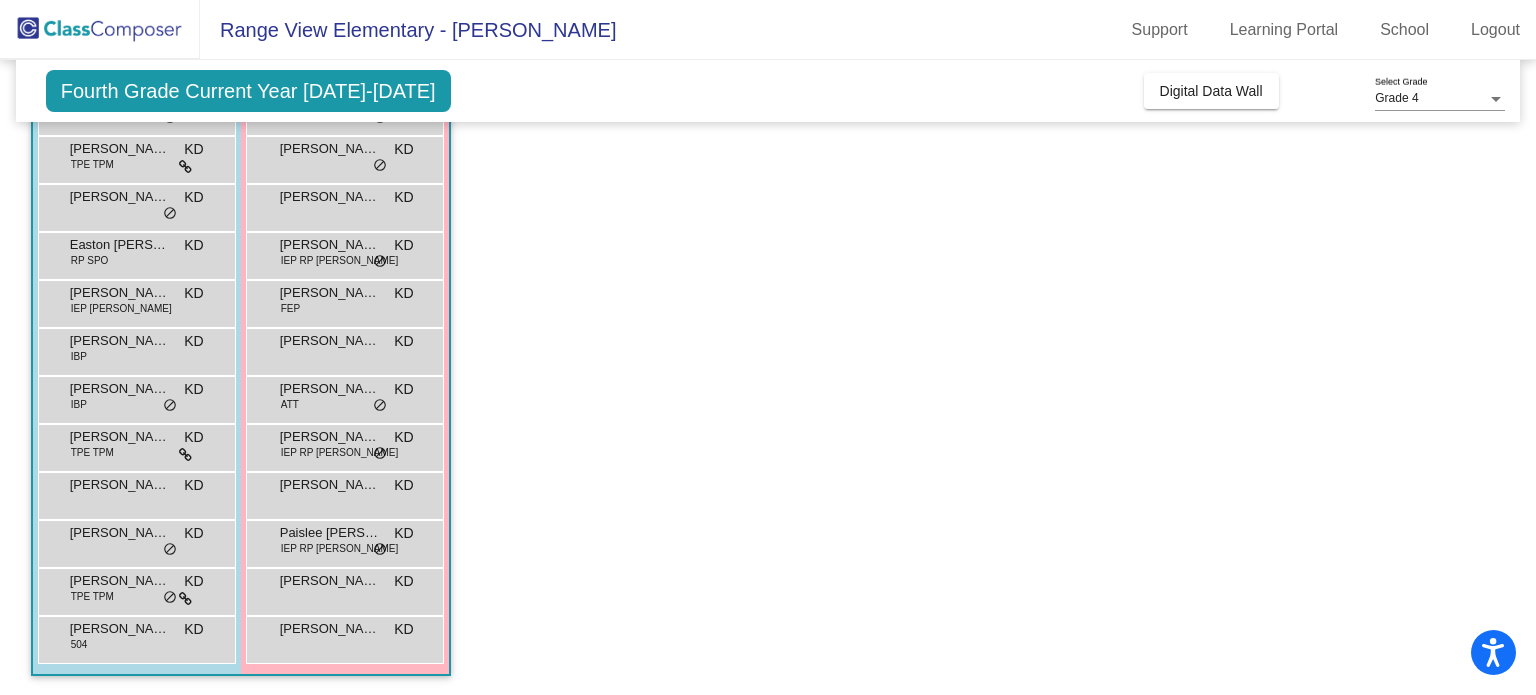 click on "Class 1   - Daniels  picture_as_pdf Kim Daniels  Add Student  First Name Last Name Student Id  (Recommended)   Boy   Girl   Non Binary Add Close  Boys : 13  Bodhi Lee KD lock do_not_disturb_alt Camdyn Buta RP ATT RIN MIN KD lock do_not_disturb_alt Daxton Barnhart TPE TPM KD lock do_not_disturb_alt Degan Peters KD lock do_not_disturb_alt Easton Seifert RP SPO KD lock do_not_disturb_alt Harley Arnold IEP RIN MIN KD lock do_not_disturb_alt Javier Zuniga IBP KD lock do_not_disturb_alt Johnathan King IBP KD lock do_not_disturb_alt Kipton Furrow TPE TPM KD lock do_not_disturb_alt Neko Che KD lock do_not_disturb_alt Oren Chernak KD lock do_not_disturb_alt Raenger Brunjes TPE TPM KD lock do_not_disturb_alt Wyatt Miller 504 KD lock do_not_disturb_alt Girls: 13 Alayna Paul RP RIN KD lock do_not_disturb_alt Avery Schmit ATT KD lock do_not_disturb_alt Blake Rudley KD lock do_not_disturb_alt Freya Brimhall KD lock do_not_disturb_alt Jamison Baker IEP RP RIN MIN KD lock do_not_disturb_alt Joanne Dong FEP KD lock KD lock" 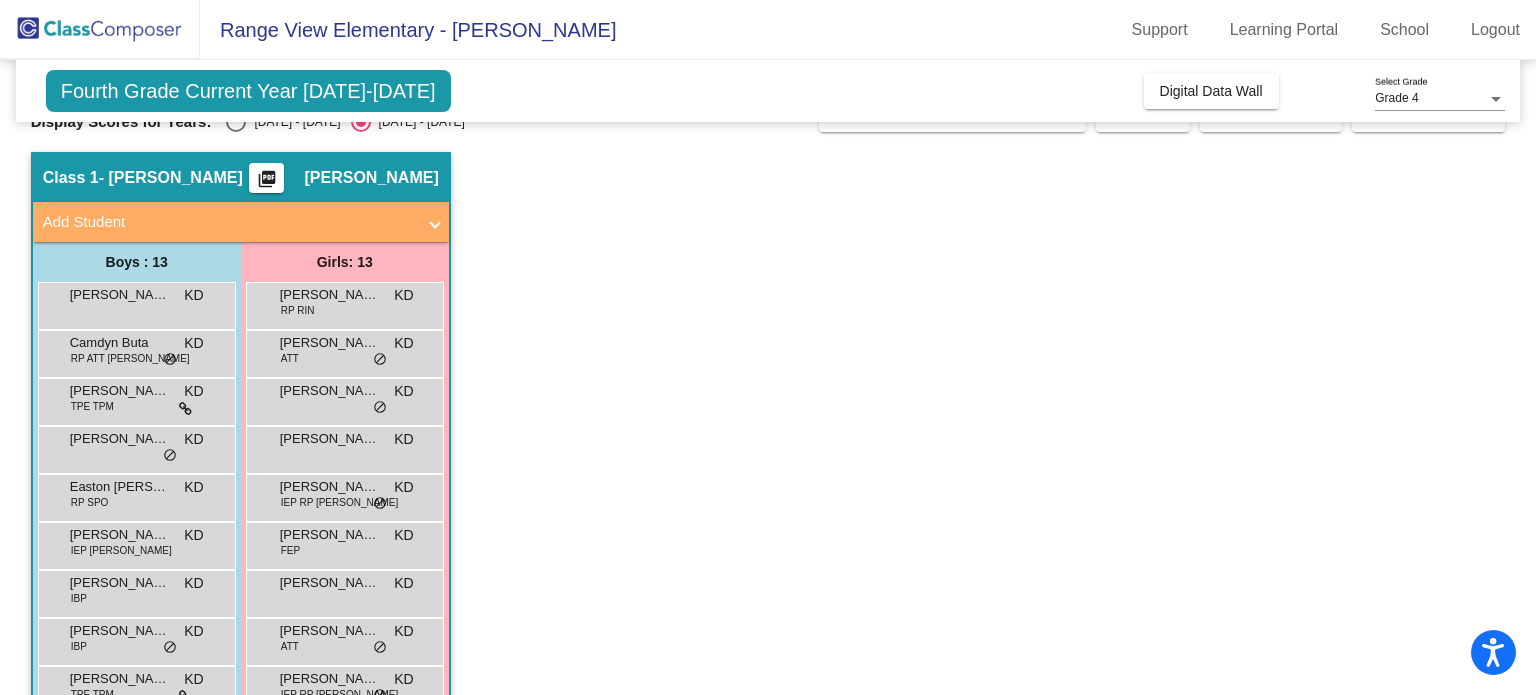 scroll, scrollTop: 0, scrollLeft: 0, axis: both 